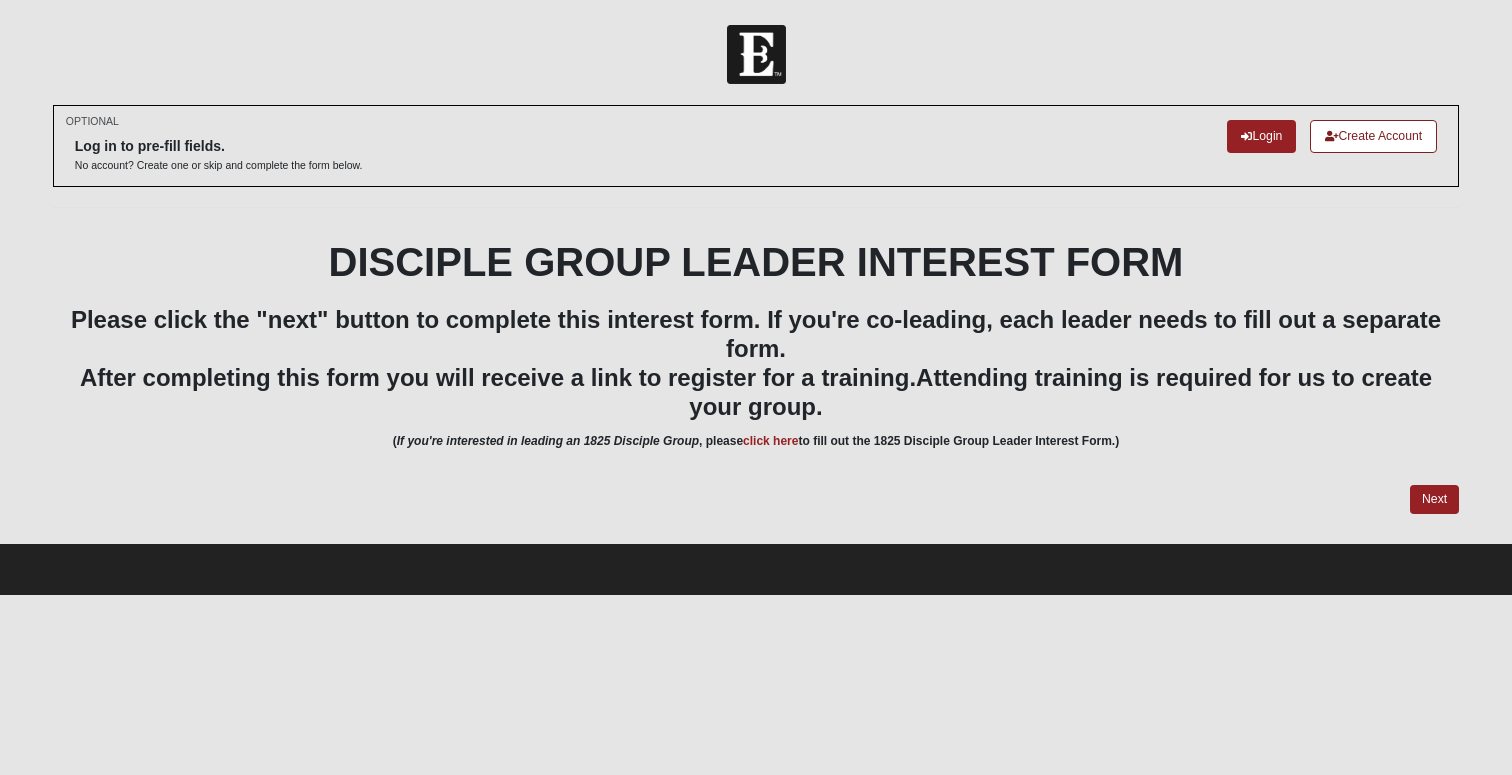 scroll, scrollTop: 0, scrollLeft: 0, axis: both 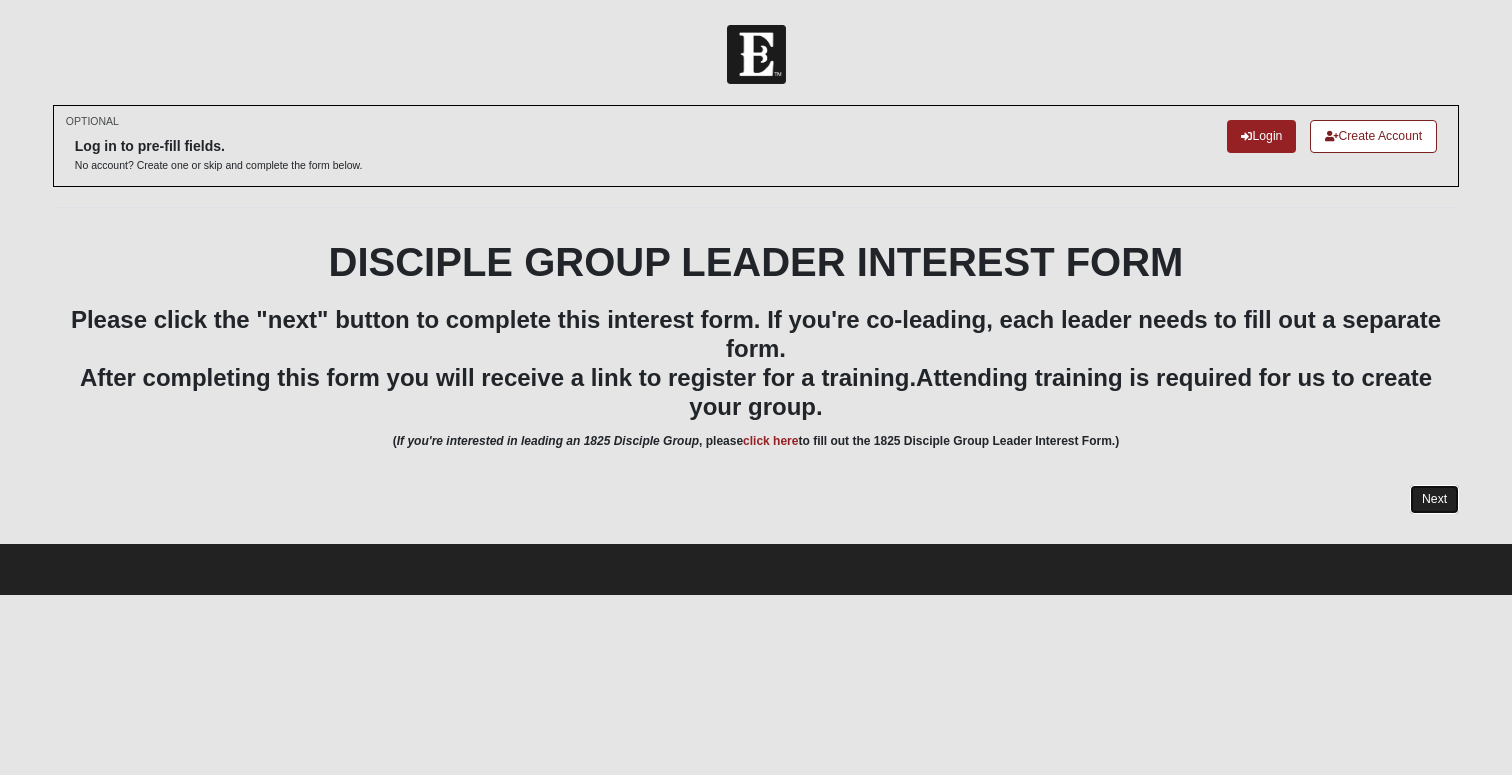 click on "Next" at bounding box center [1434, 499] 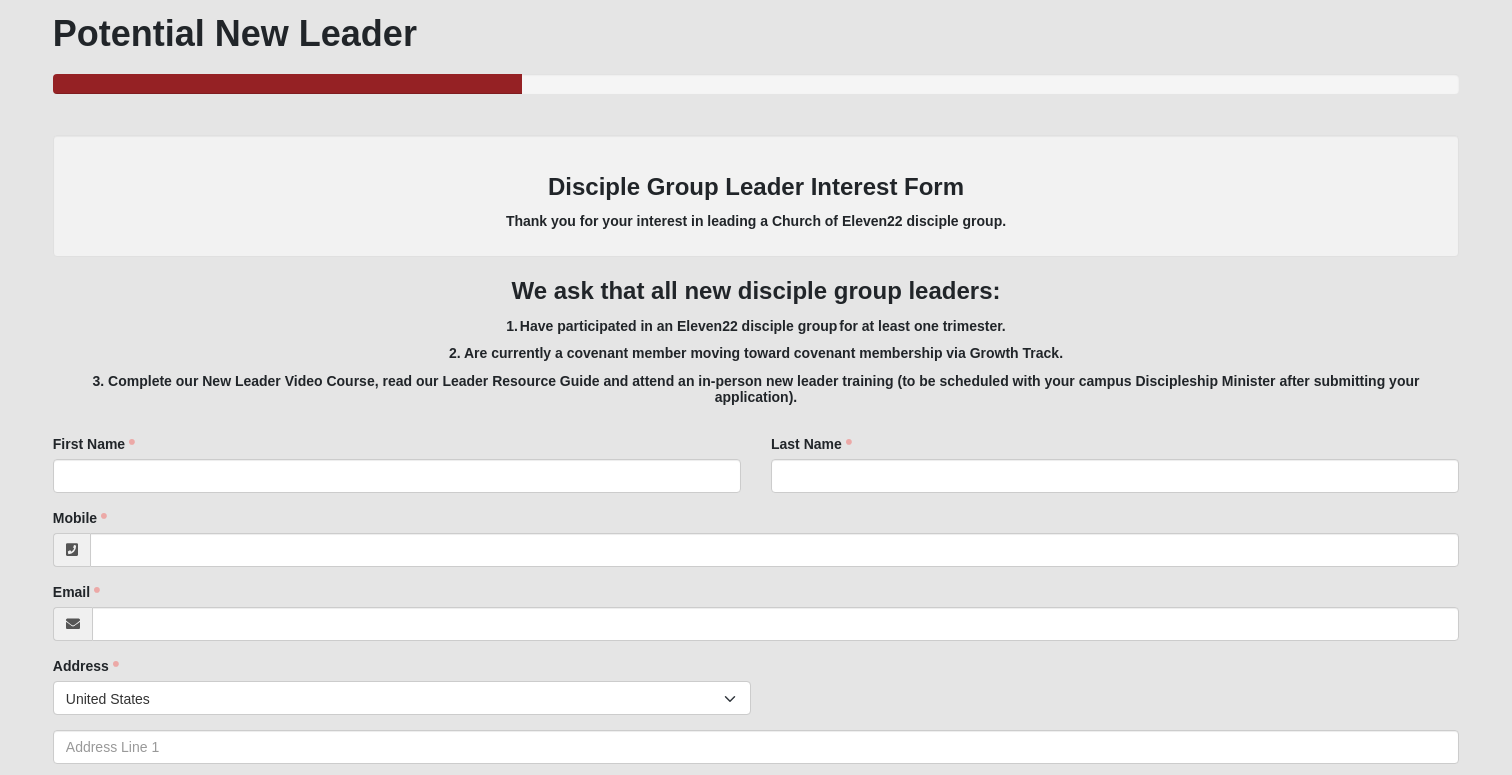 scroll, scrollTop: 238, scrollLeft: 0, axis: vertical 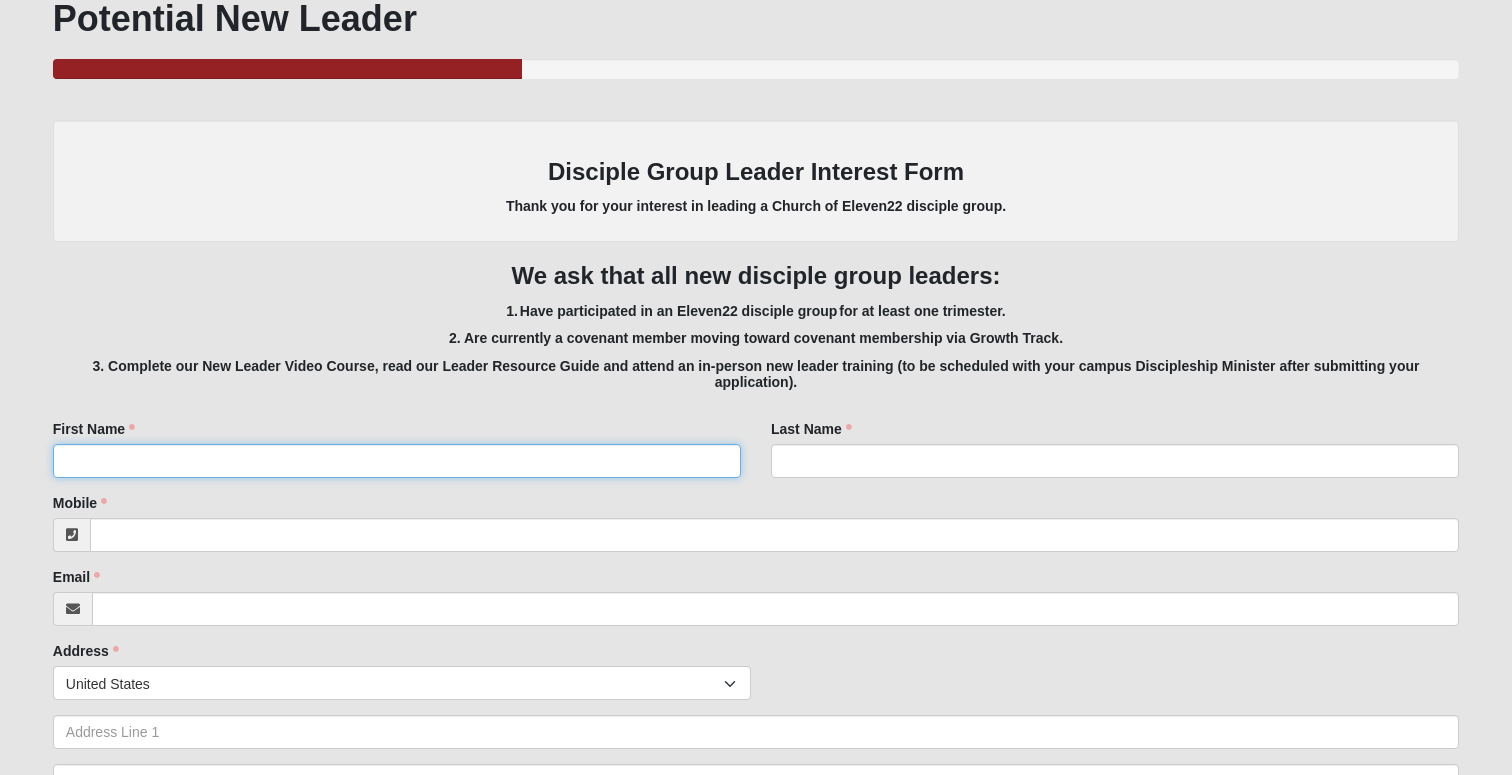 click on "First Name" at bounding box center (397, 461) 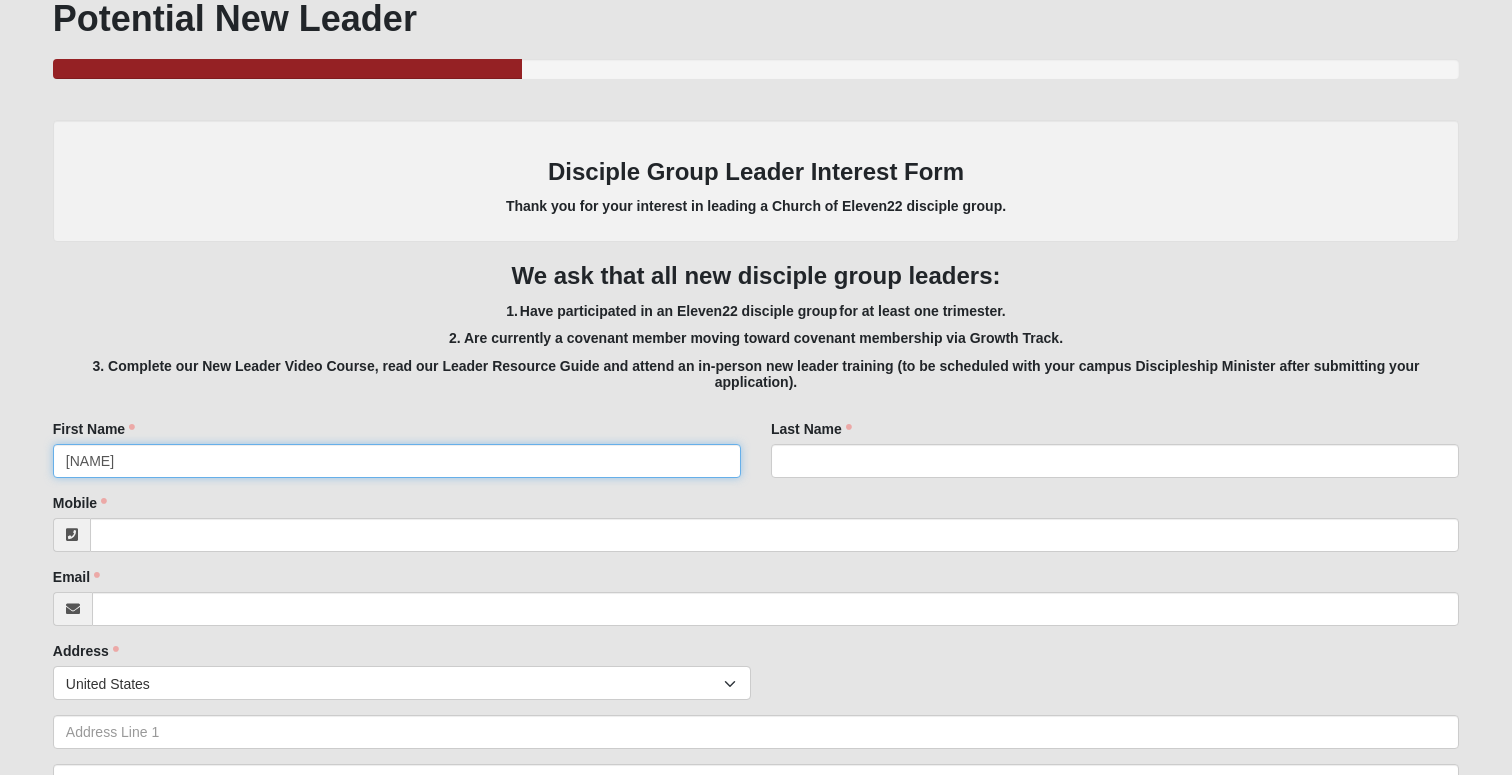 type on "[NAME]" 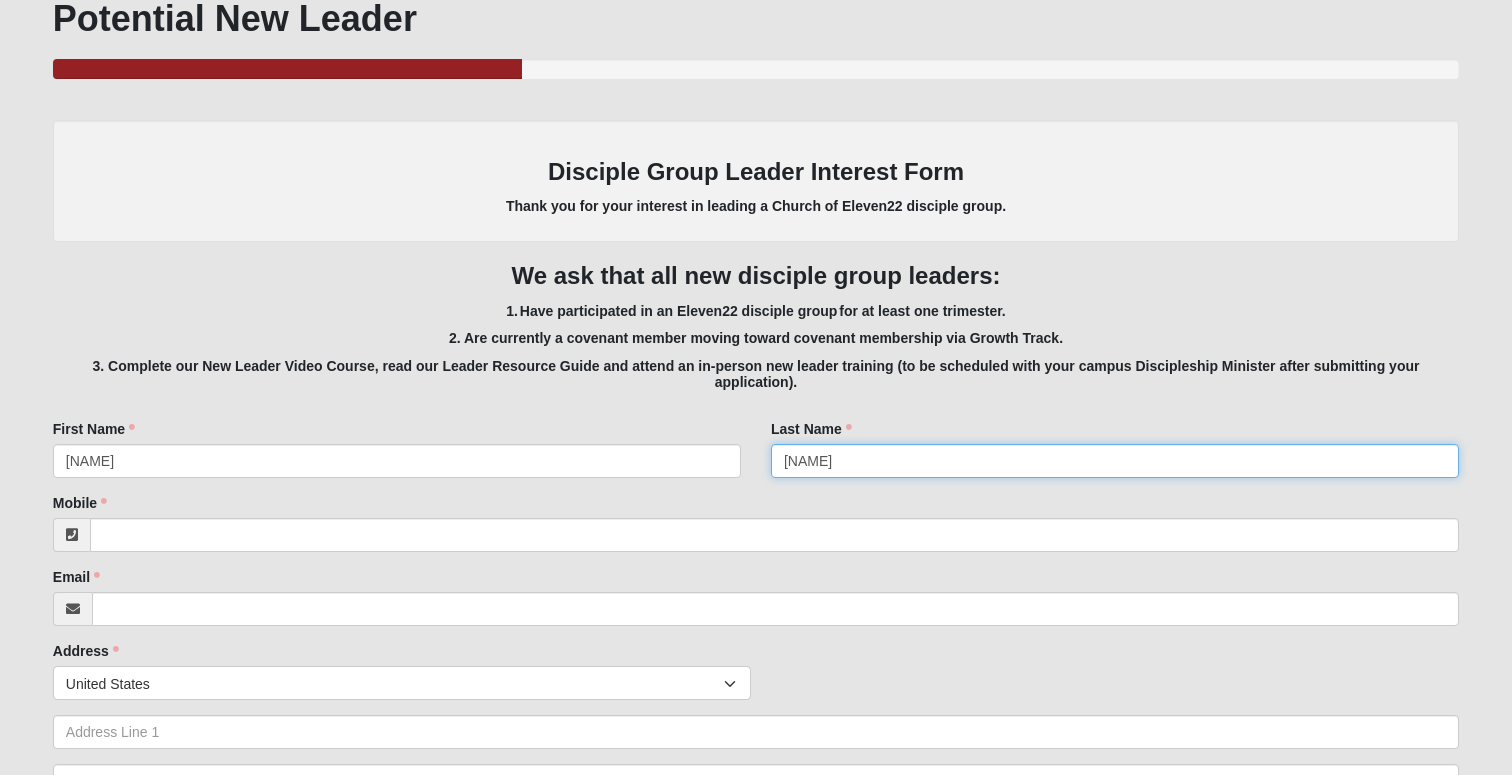 type on "[NAME]" 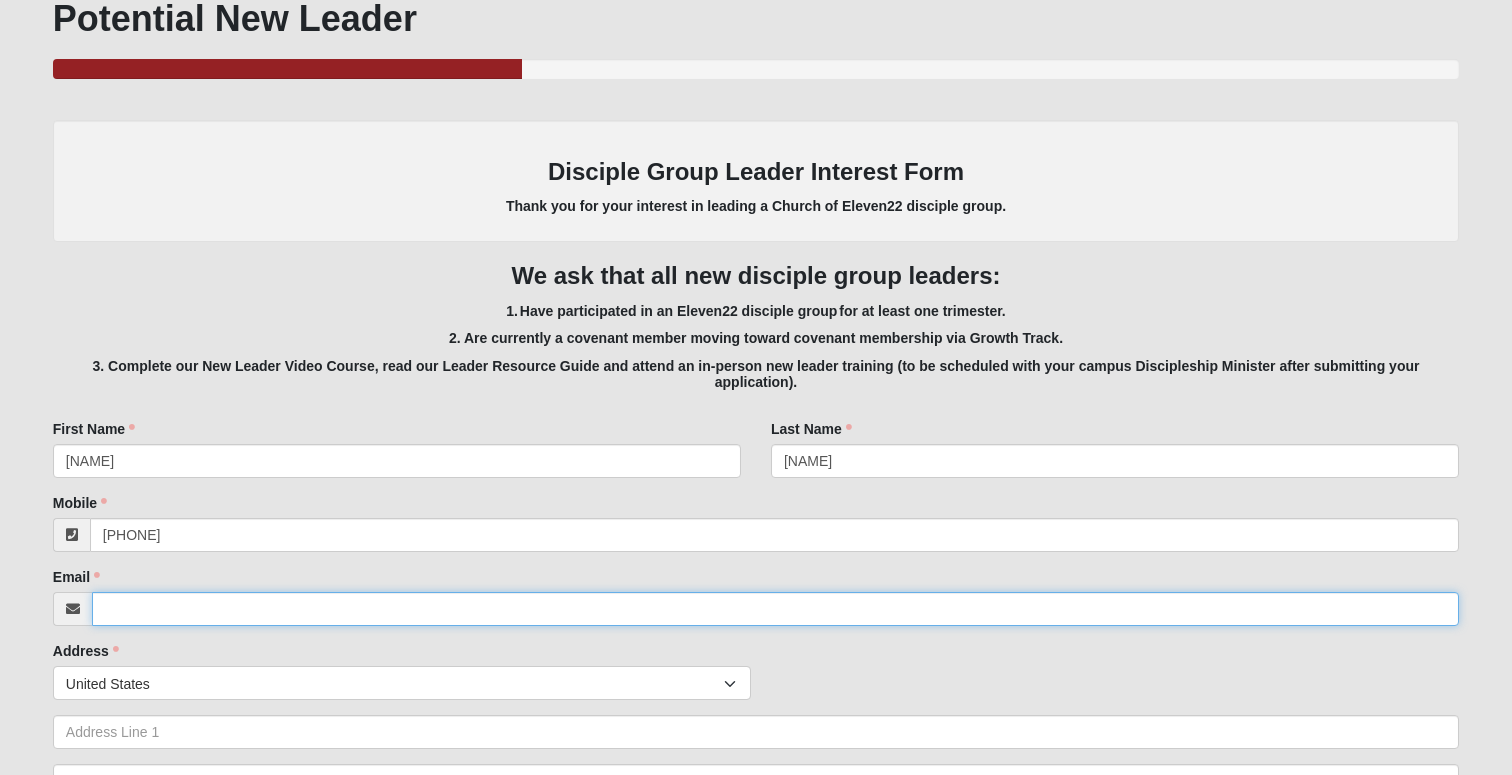 type on "[PHONE]" 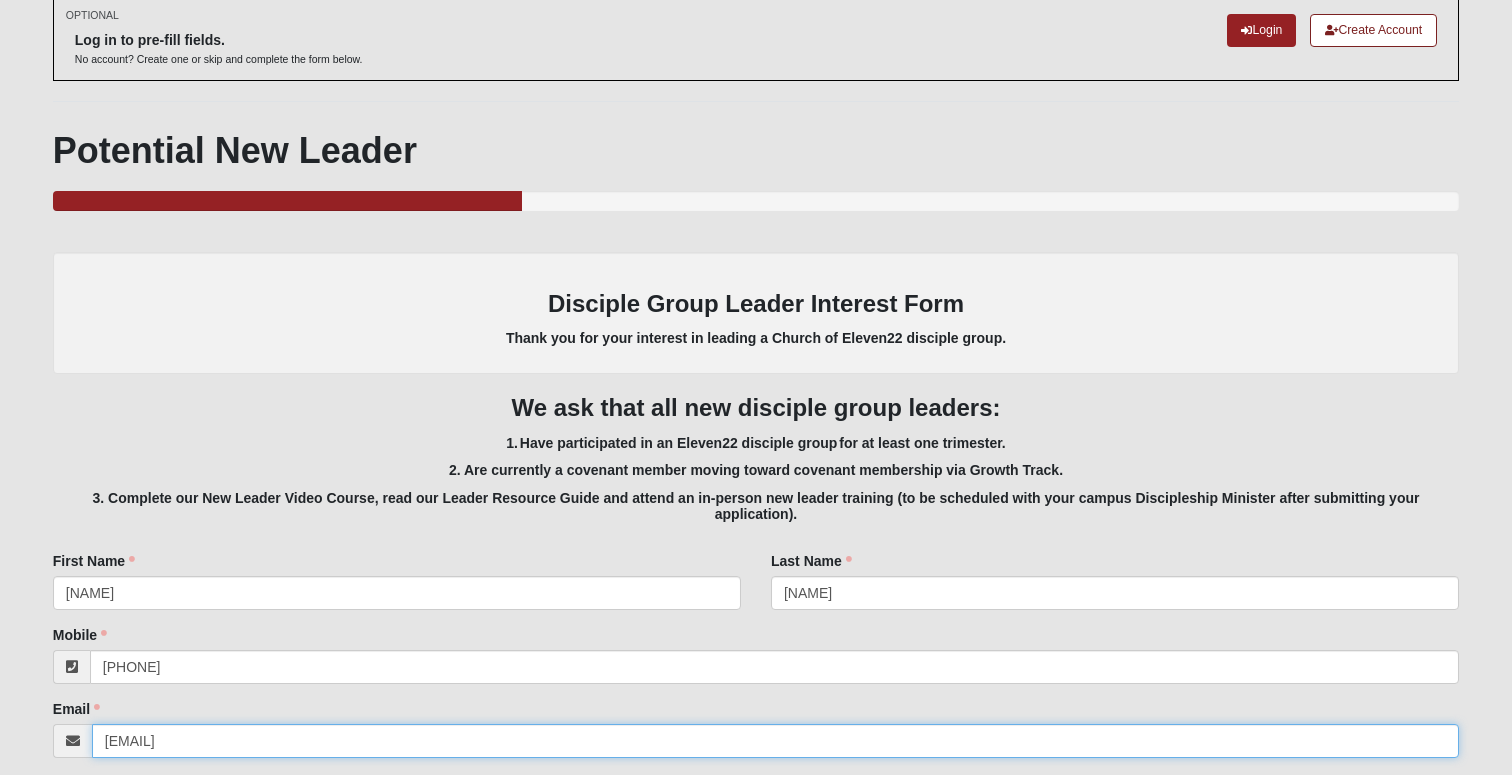 scroll, scrollTop: 0, scrollLeft: 0, axis: both 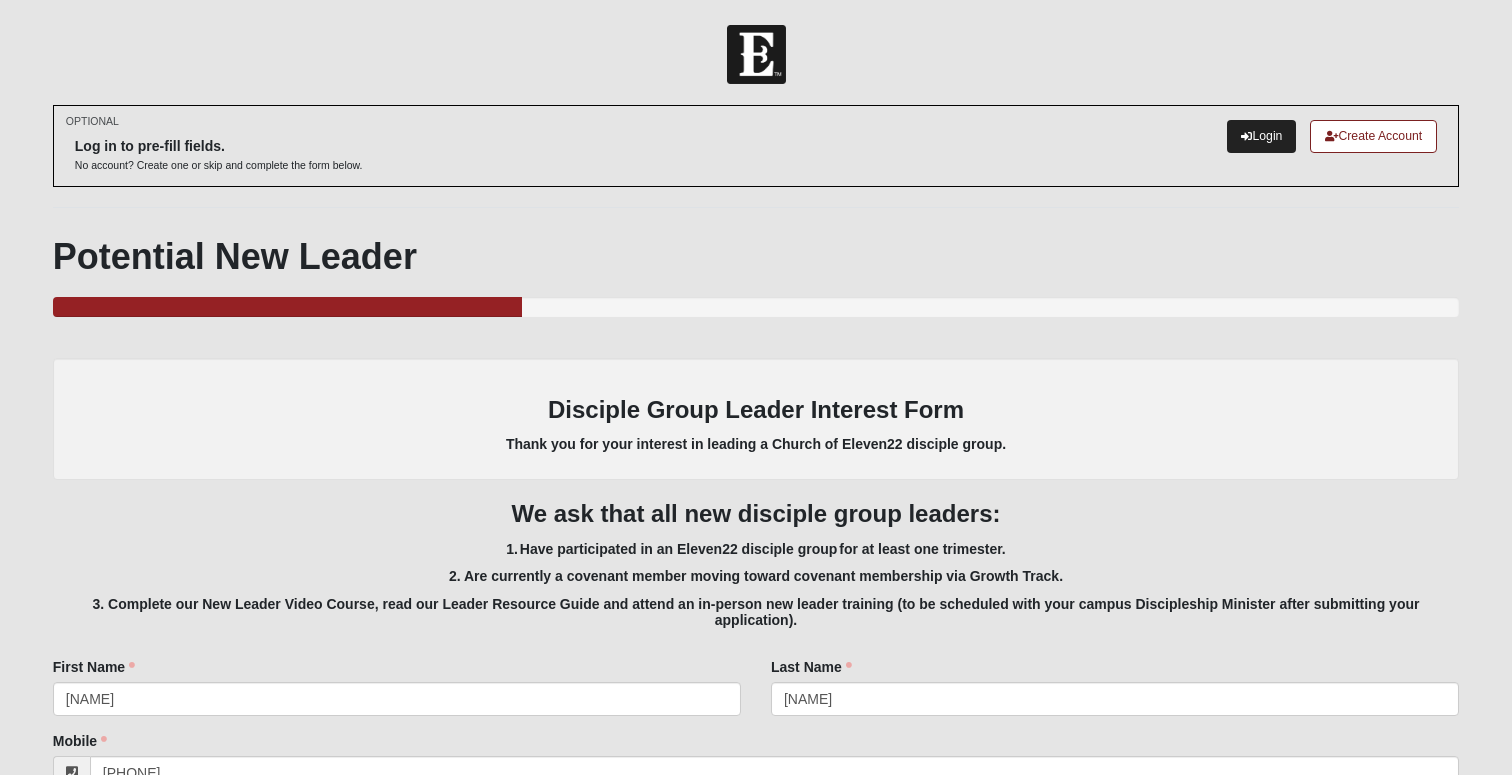 type on "[EMAIL]" 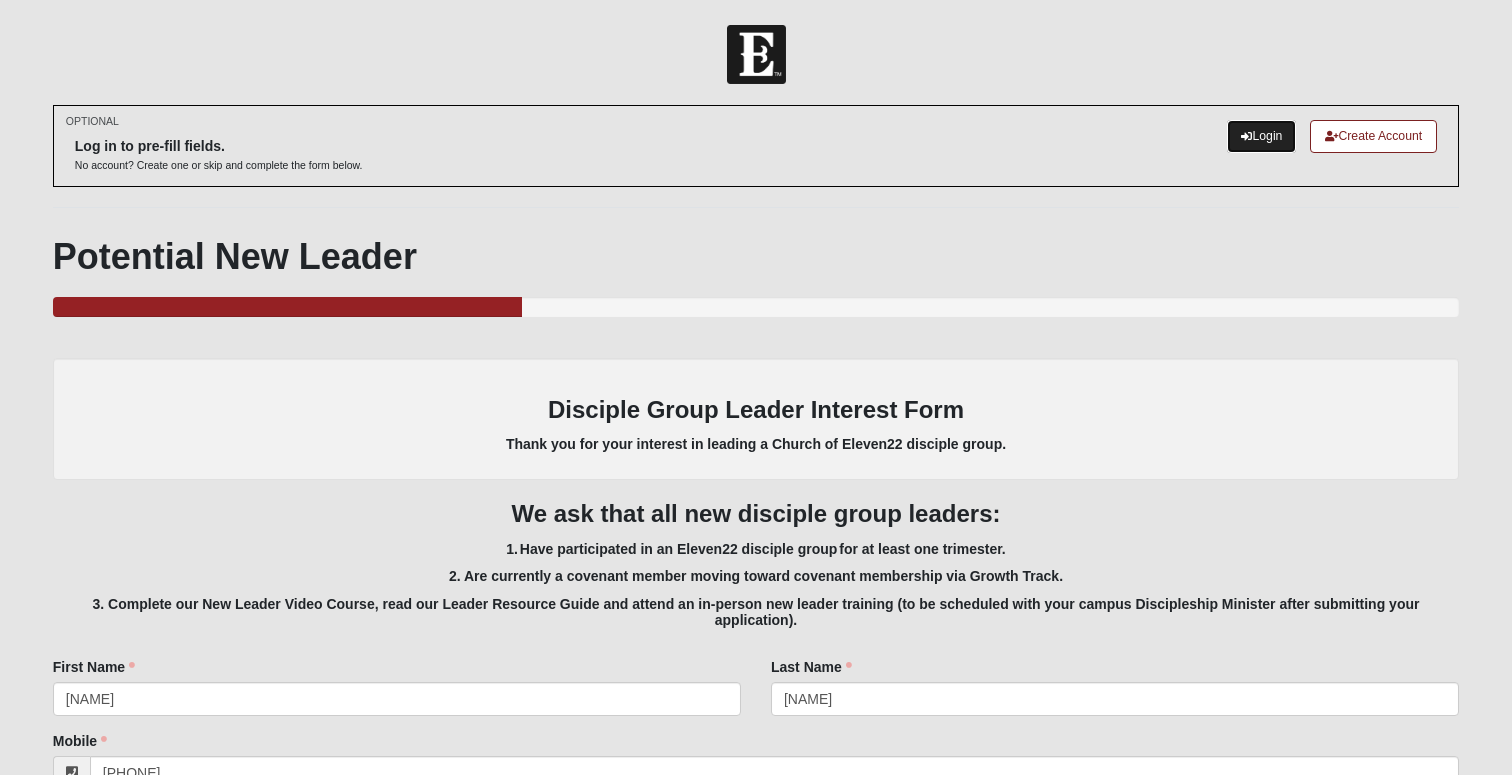 click on "Login" at bounding box center (1261, 136) 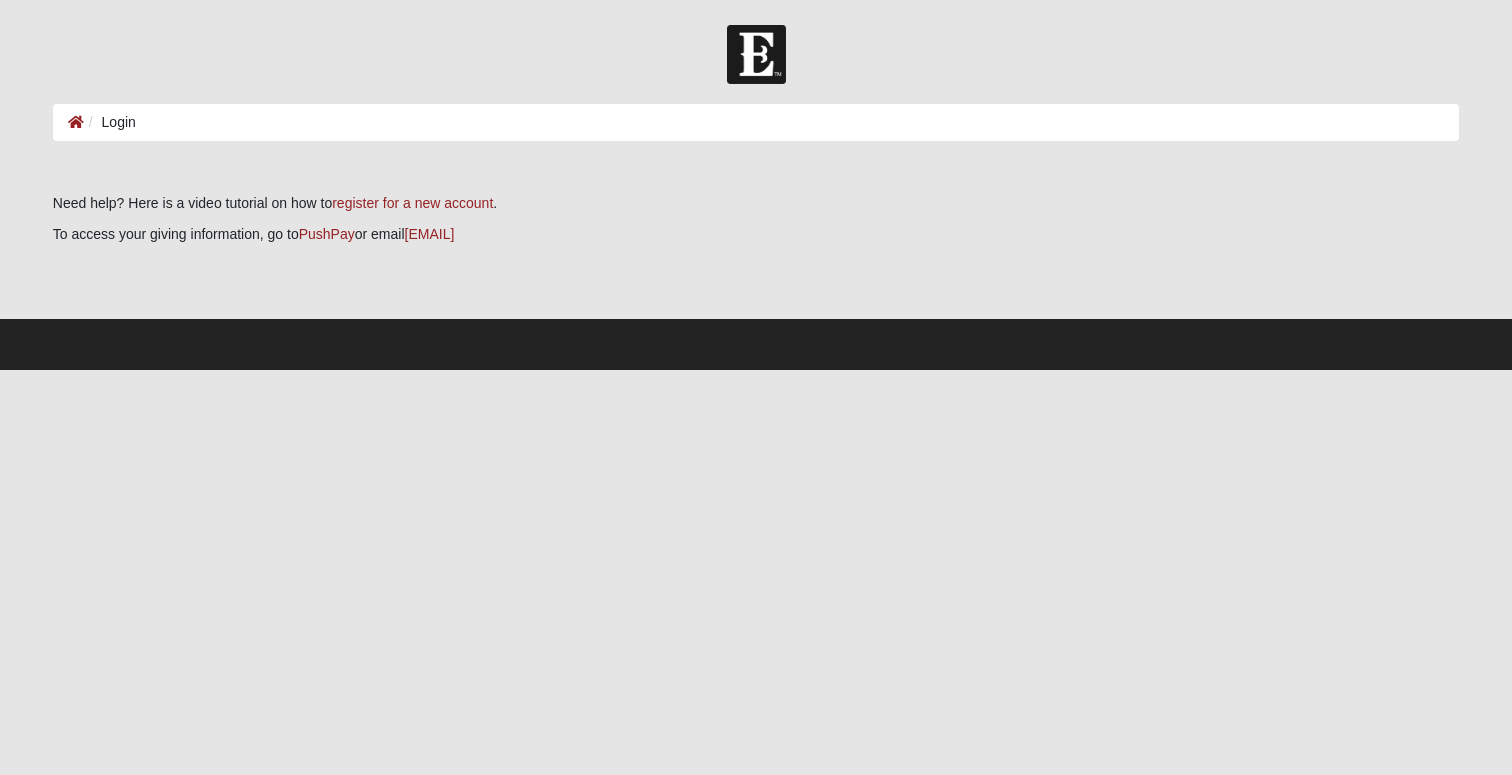 scroll, scrollTop: 0, scrollLeft: 0, axis: both 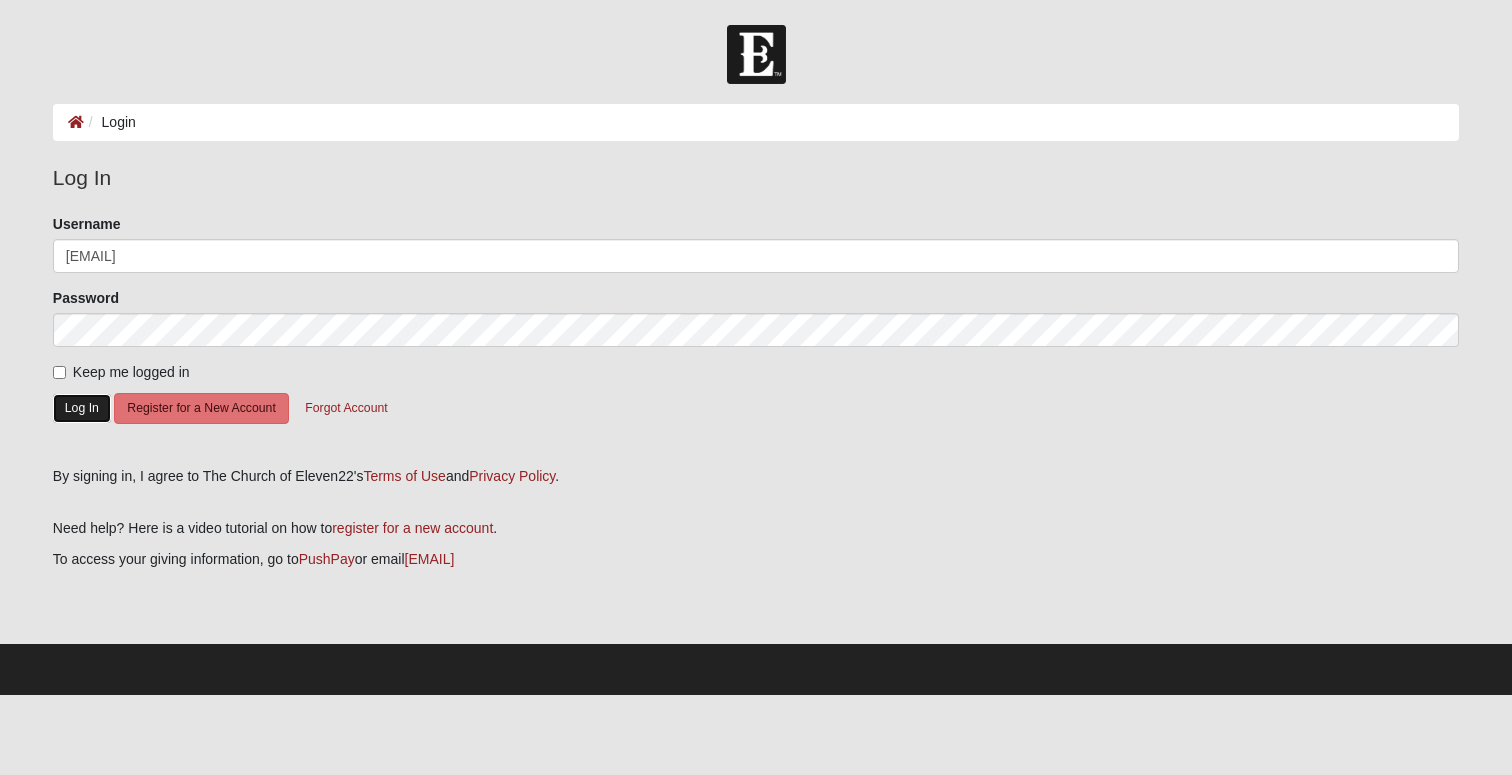 click on "Log In" 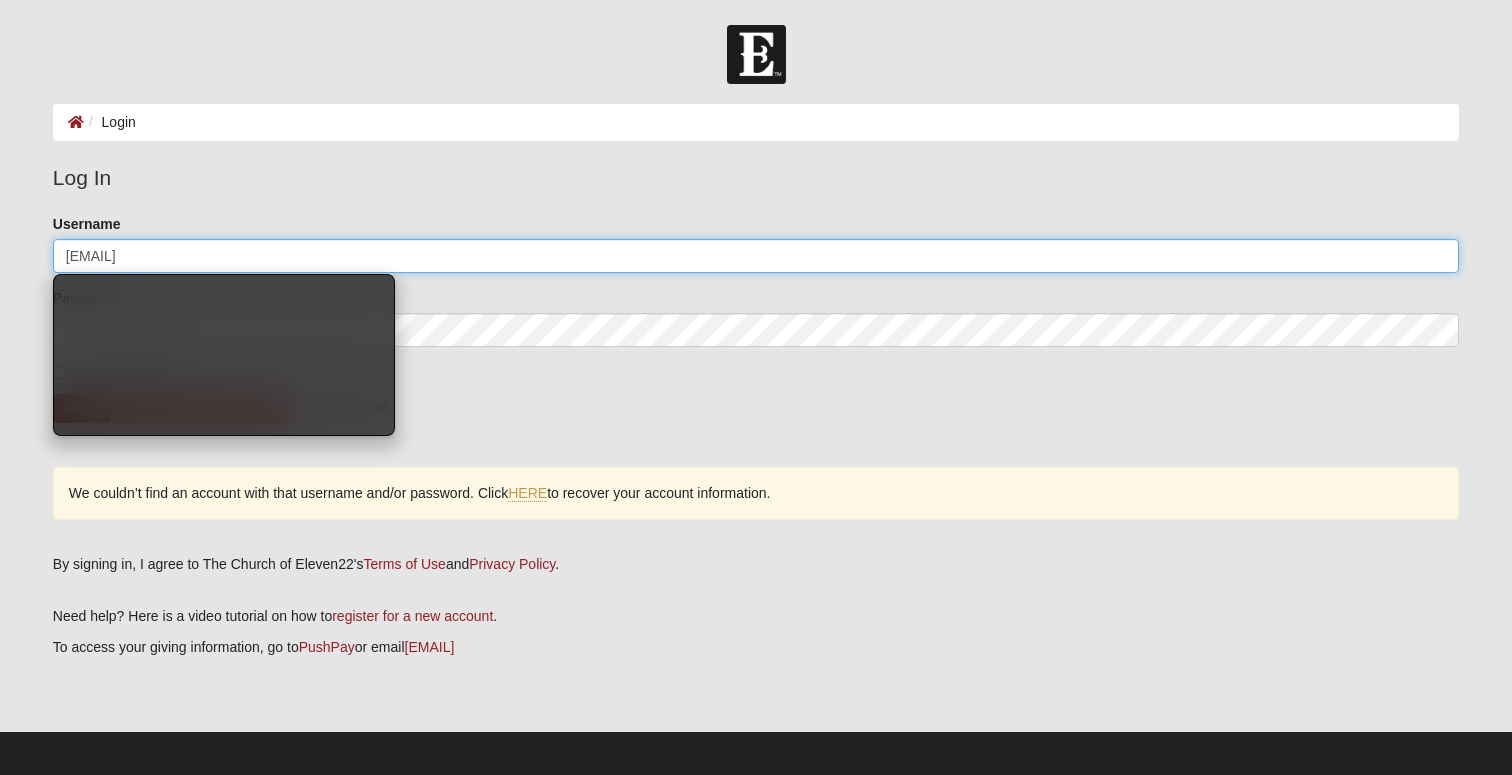 click on "James.r.mauney@gmail.com" 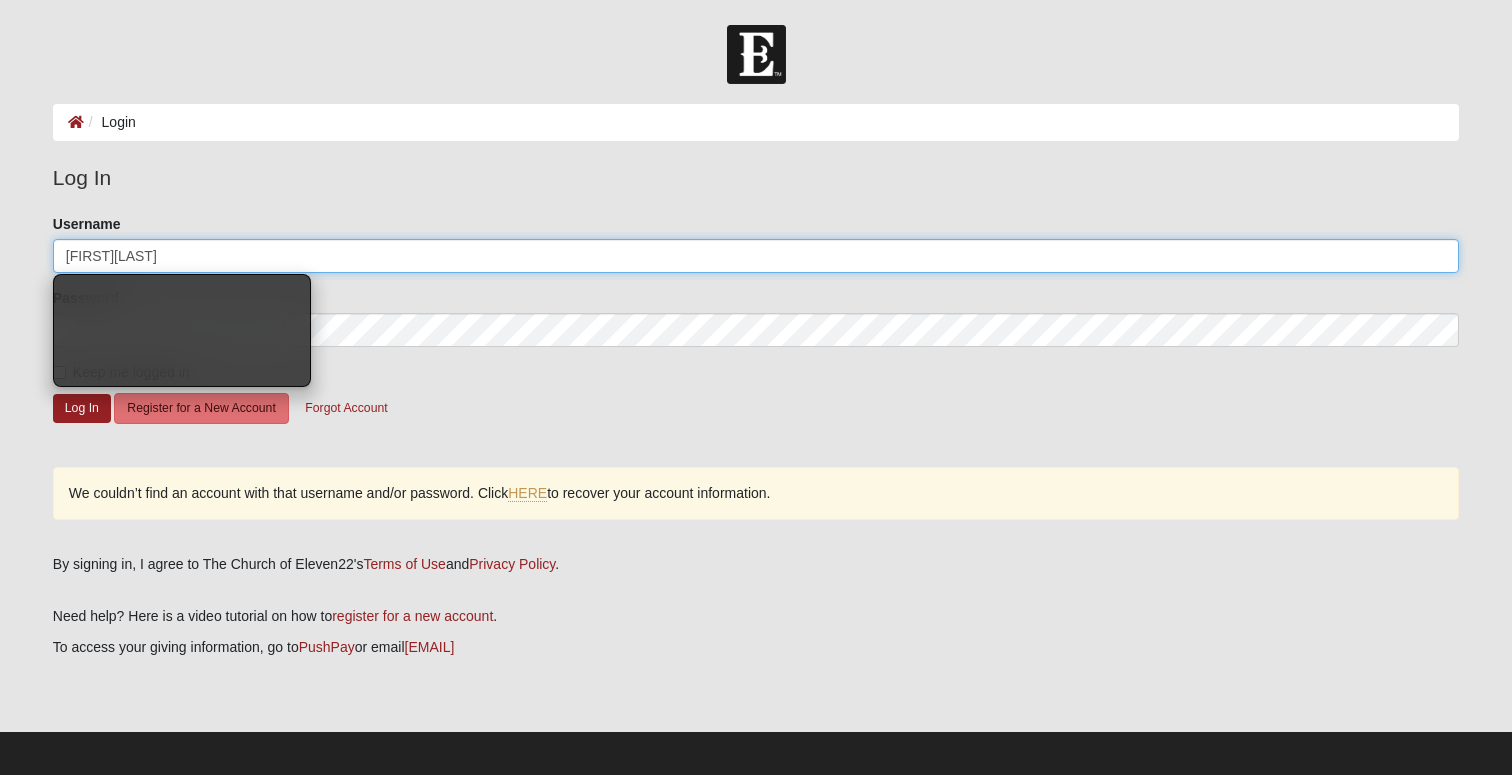 type on "JimmyMauney" 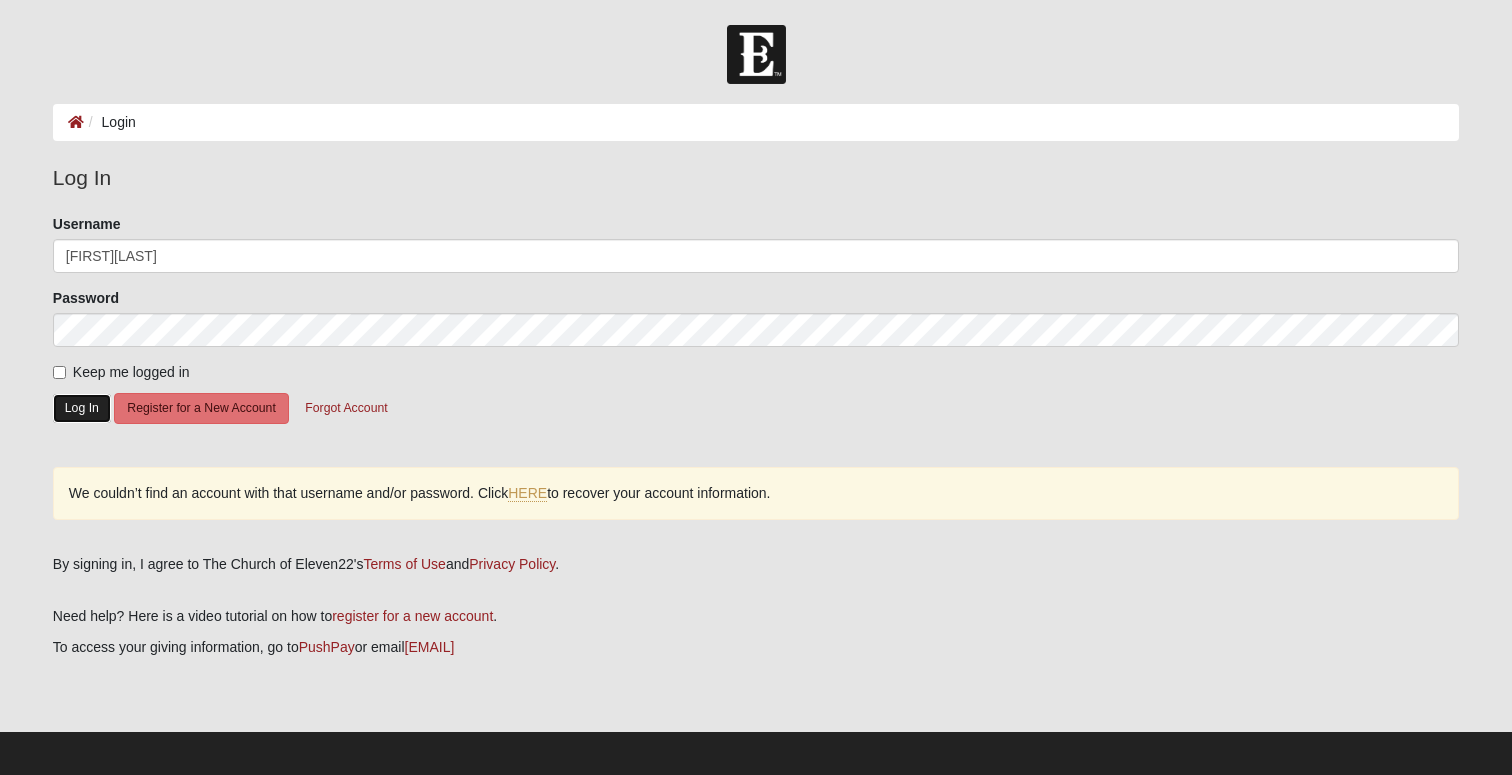 click on "Log In" 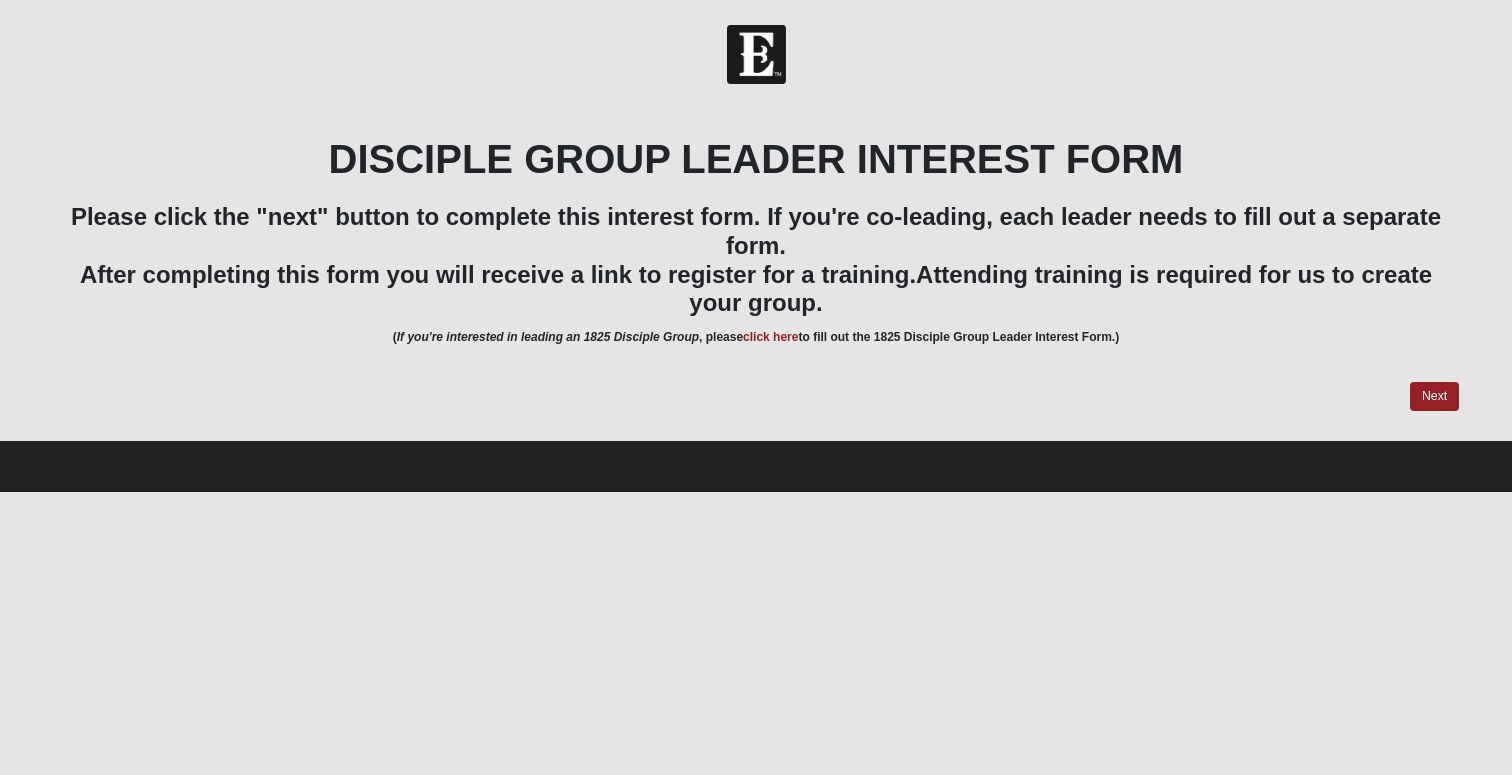 scroll, scrollTop: 0, scrollLeft: 0, axis: both 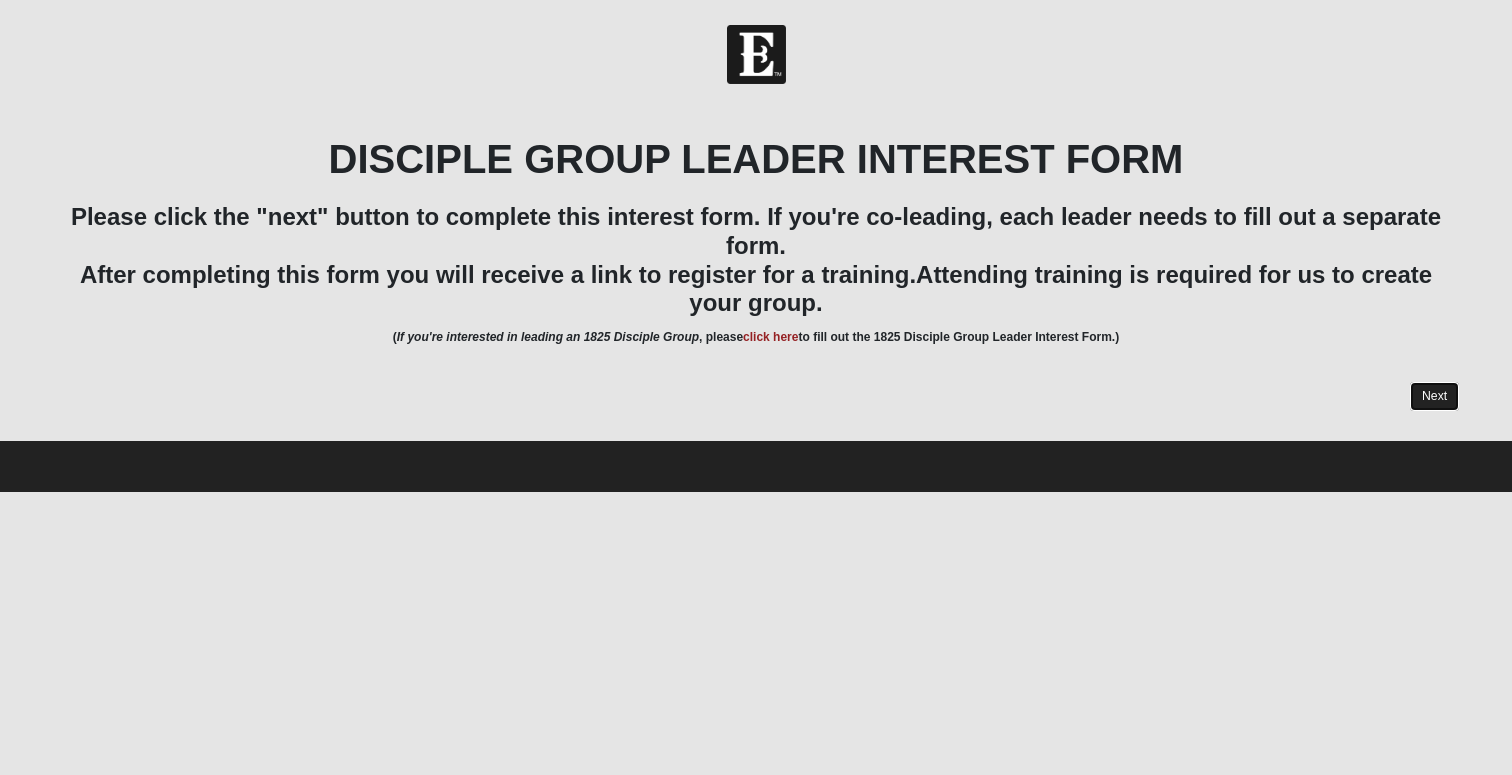 click on "Next" at bounding box center [1434, 396] 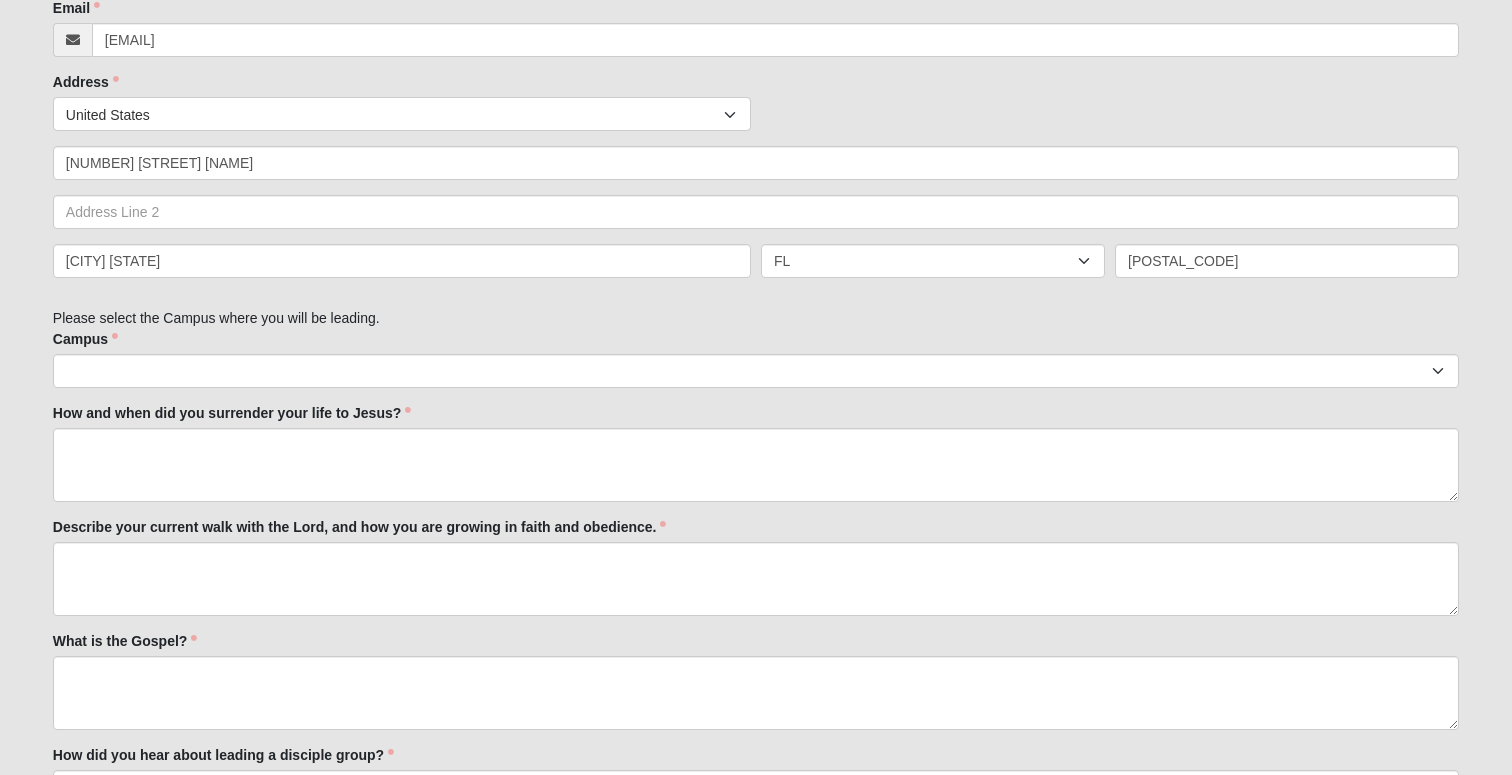 scroll, scrollTop: 724, scrollLeft: 0, axis: vertical 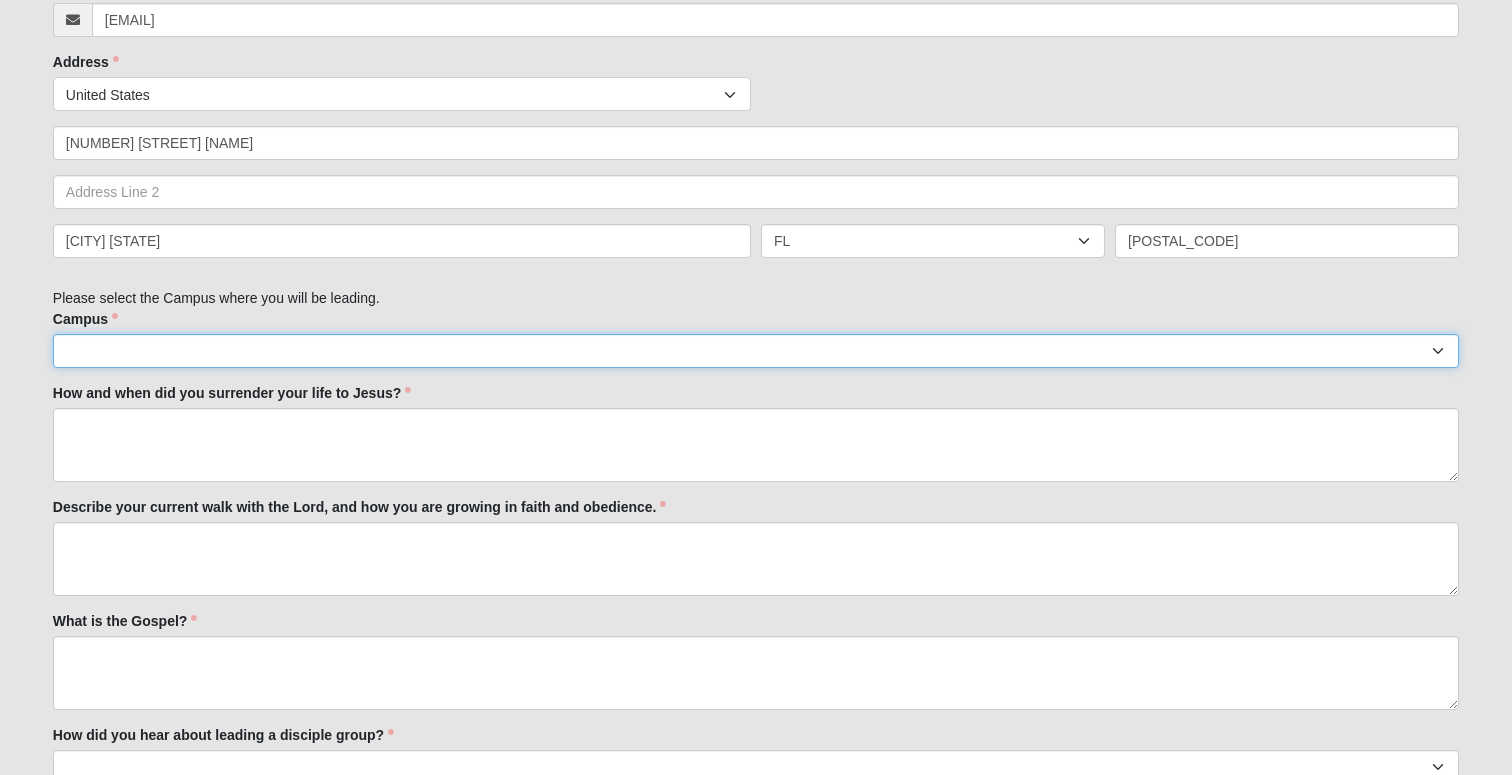 click on "Arlington
Baymeadows
Eleven22 Online
Fleming Island
Jesup
Mandarin
North Jax
Orange Park
Ponte Vedra
San Pablo
St. Johns
Wildlight" at bounding box center [756, 351] 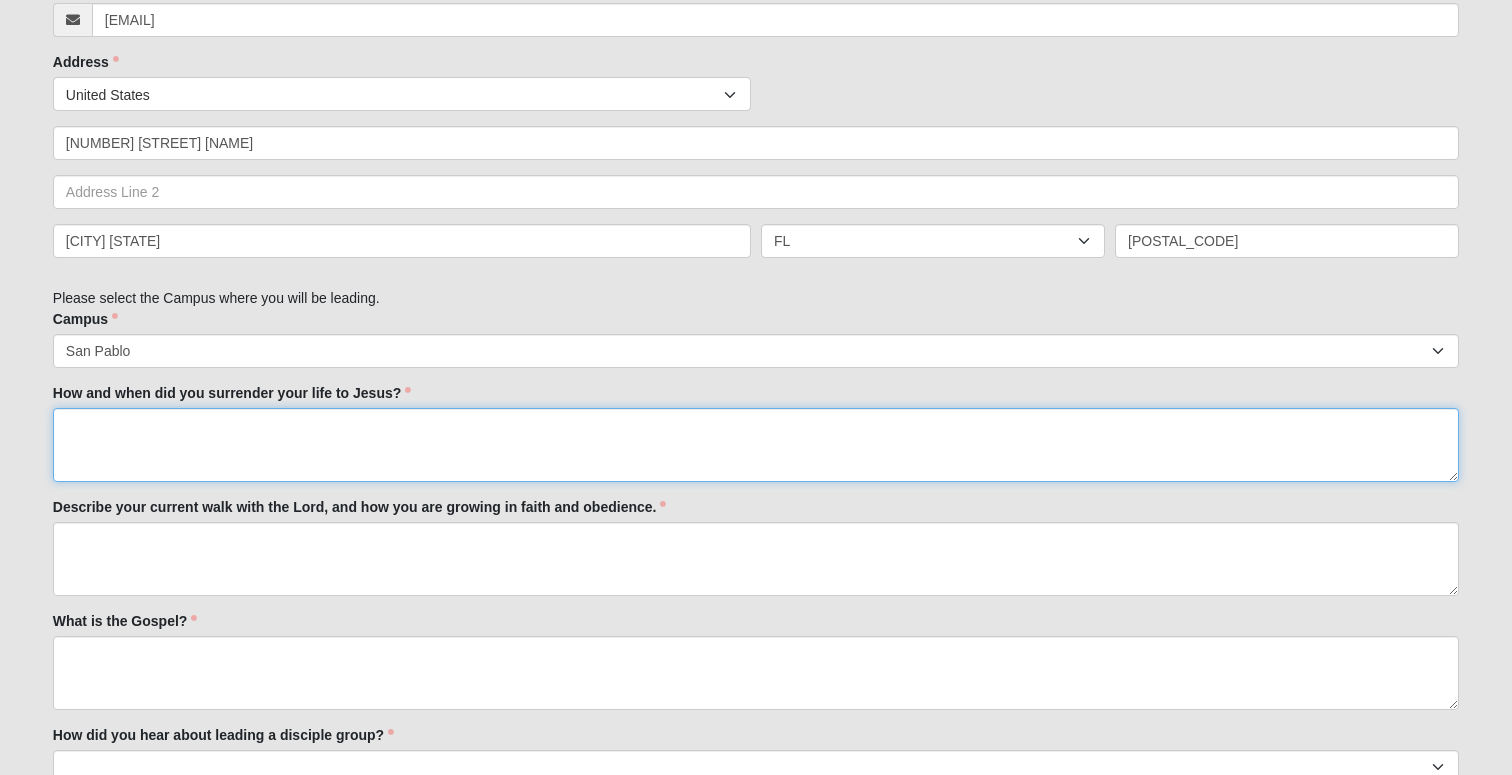 click on "How and when did you surrender your life to Jesus?" at bounding box center (756, 445) 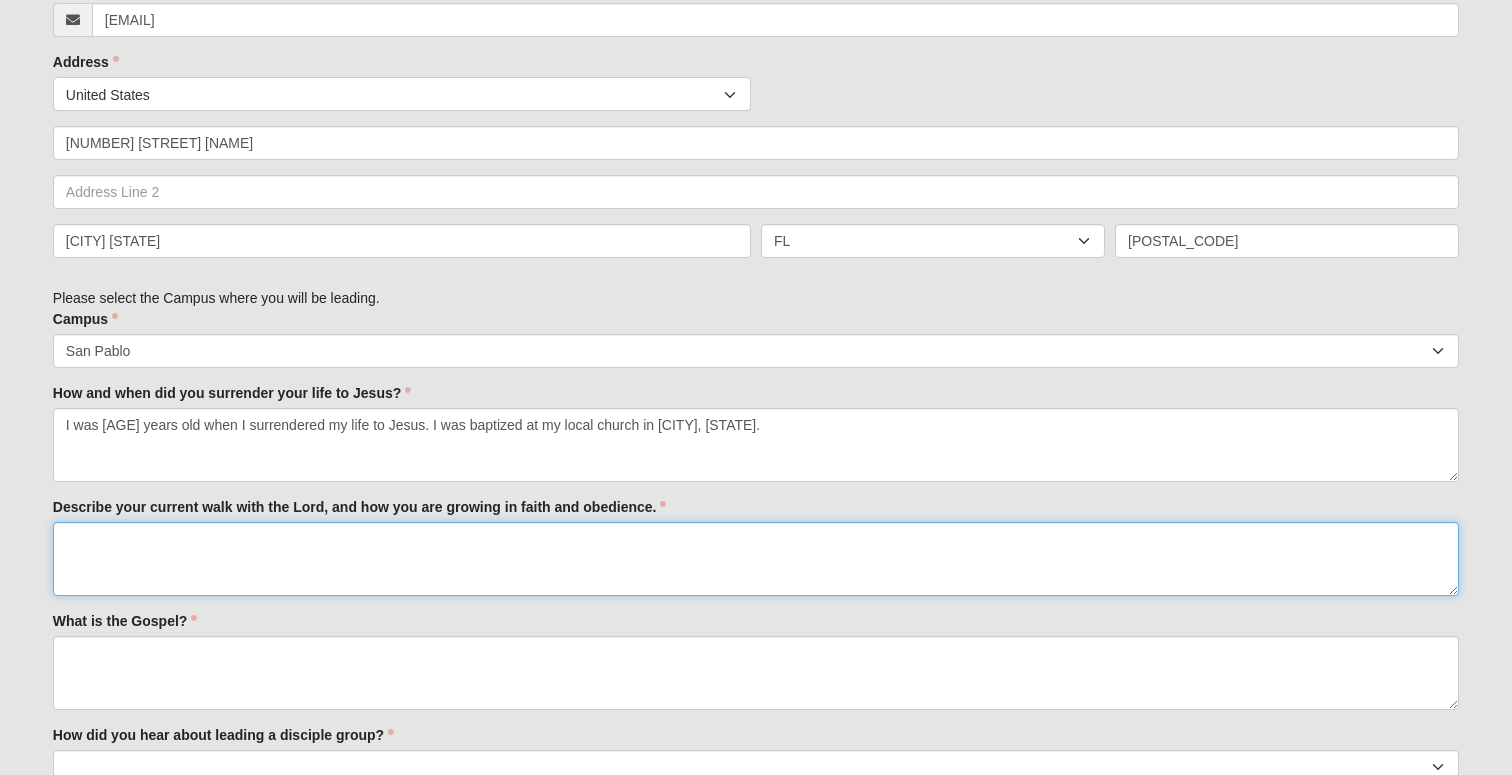 click on "Describe your current walk with the Lord, and how you are growing in faith and obedience." at bounding box center (756, 559) 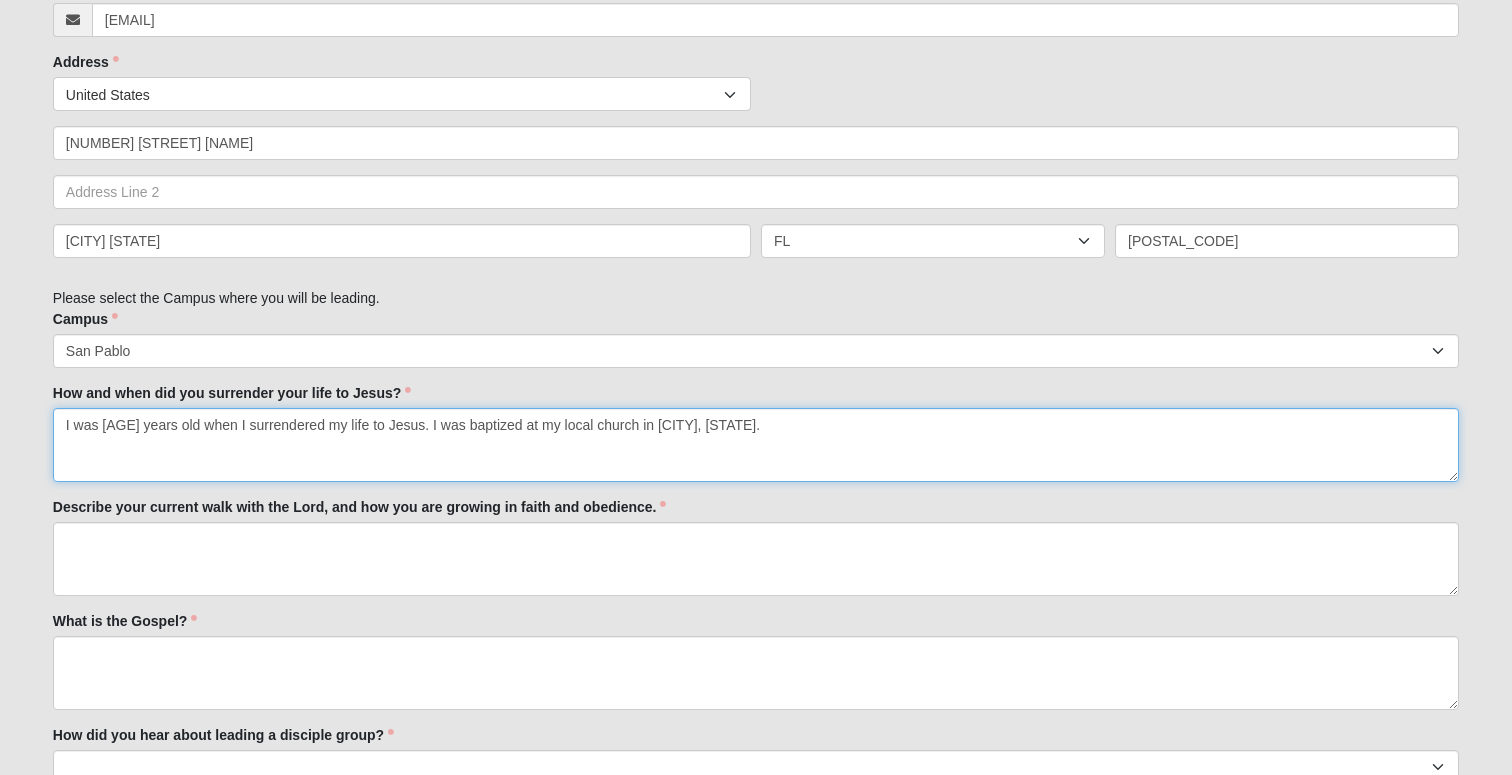 click on "I was [AGE] years old when I surrendered my life to Jesus. I was baptized at my local church in [CITY], [STATE]." at bounding box center (756, 445) 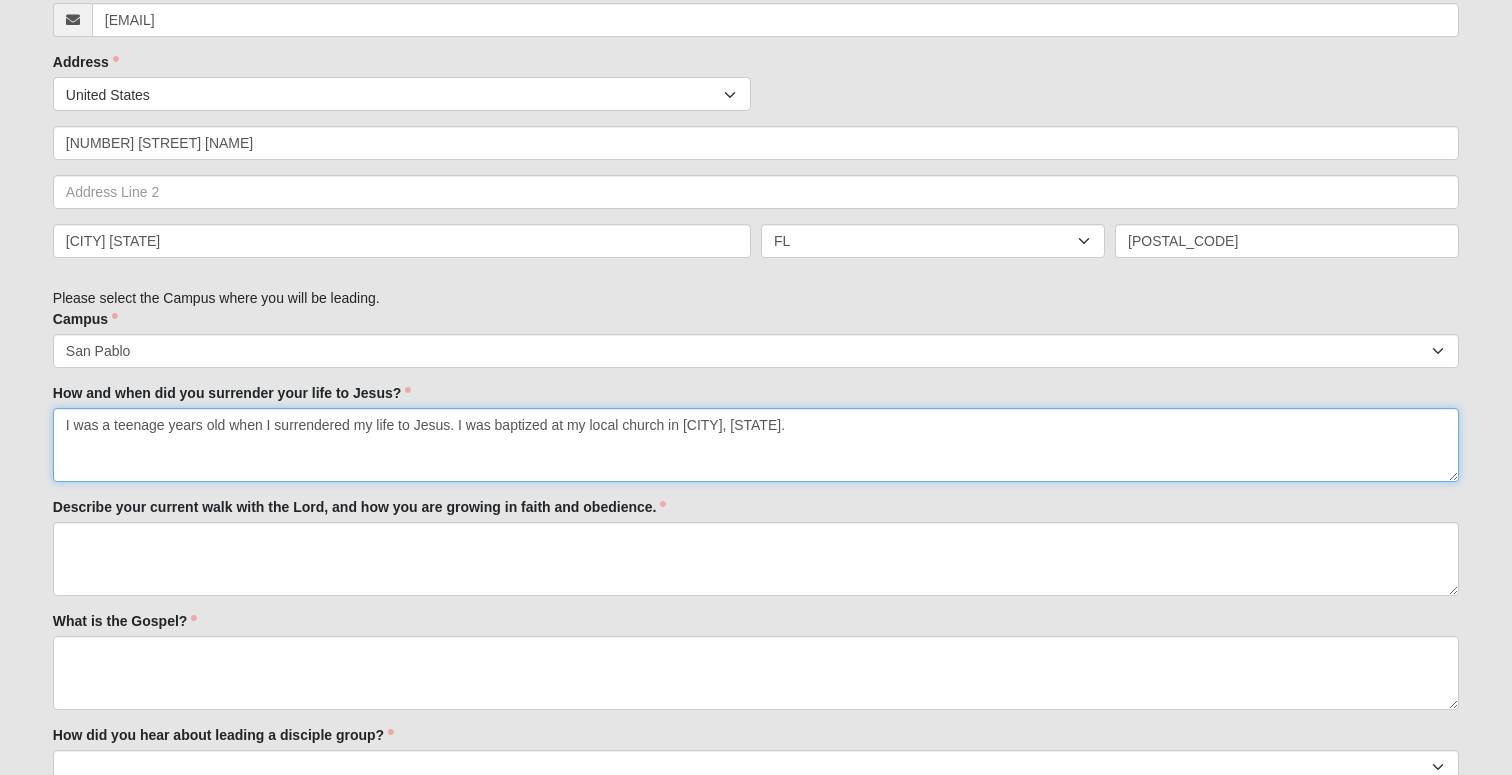 click on "I was a teenage years old when I surrendered my life to Jesus. I was baptized at my local church in [CITY], [STATE]." at bounding box center [756, 445] 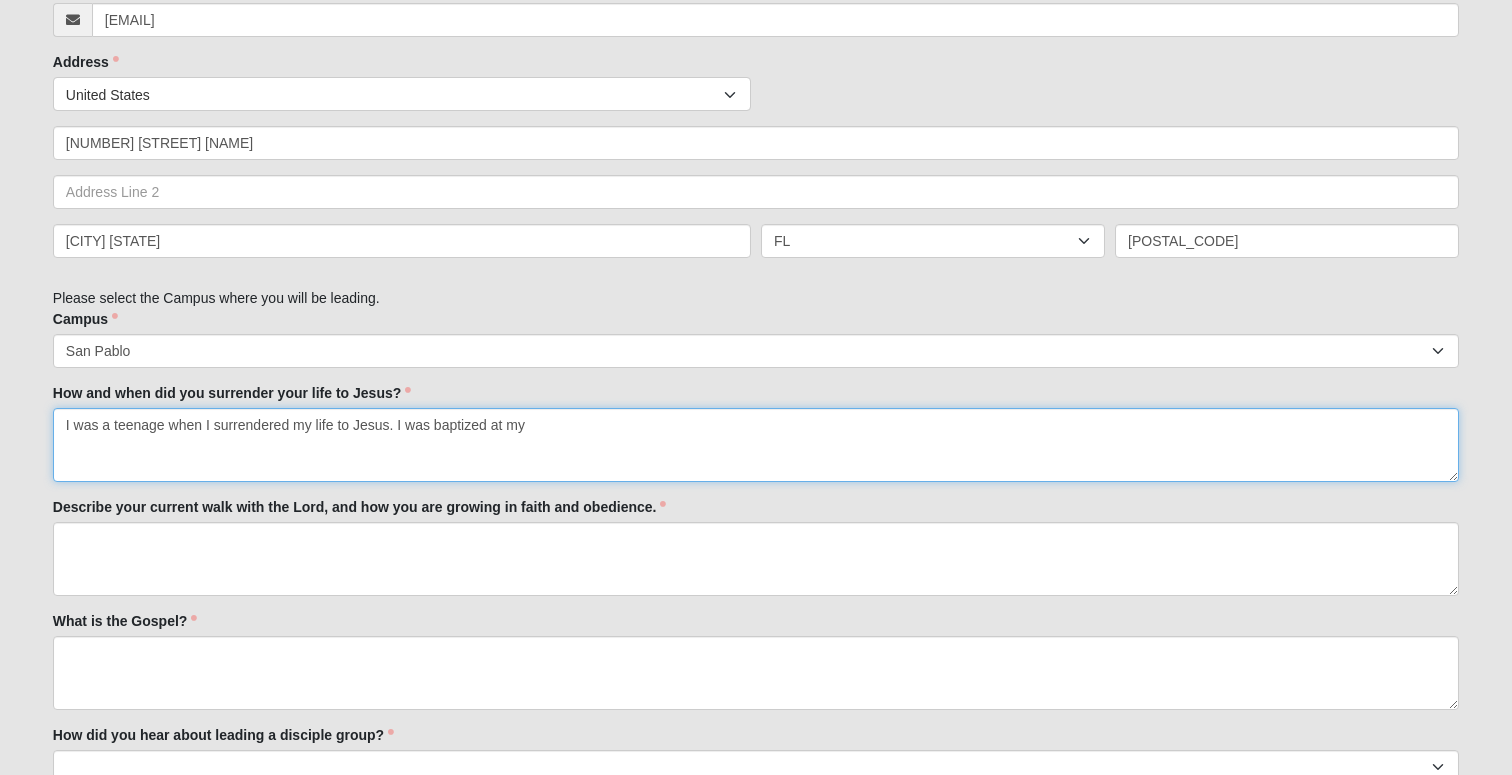 click on "I was a teenage when I surrendered my life to Jesus. I was baptized at my" at bounding box center (756, 445) 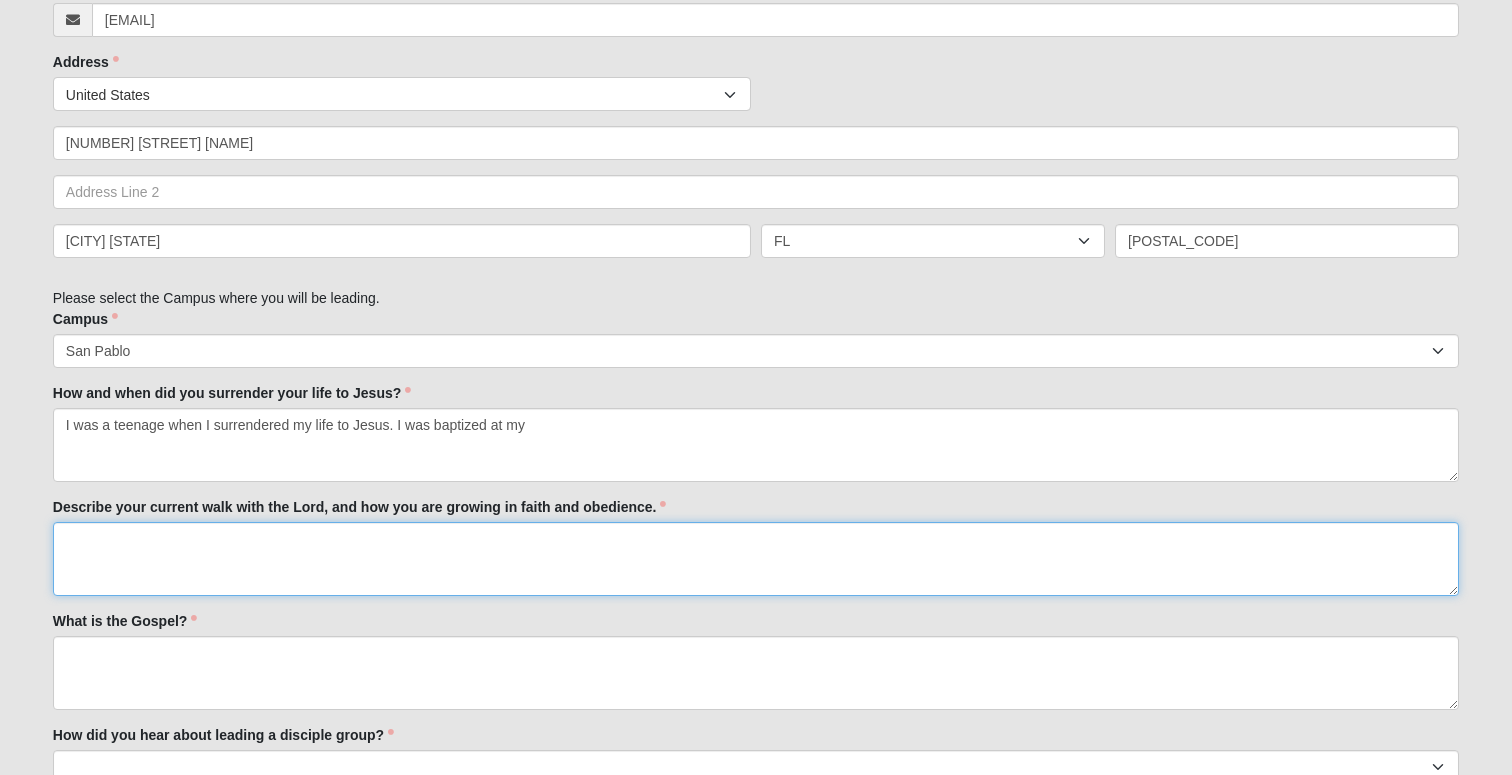 click on "Describe your current walk with the Lord, and how you are growing in faith and obedience." at bounding box center (756, 559) 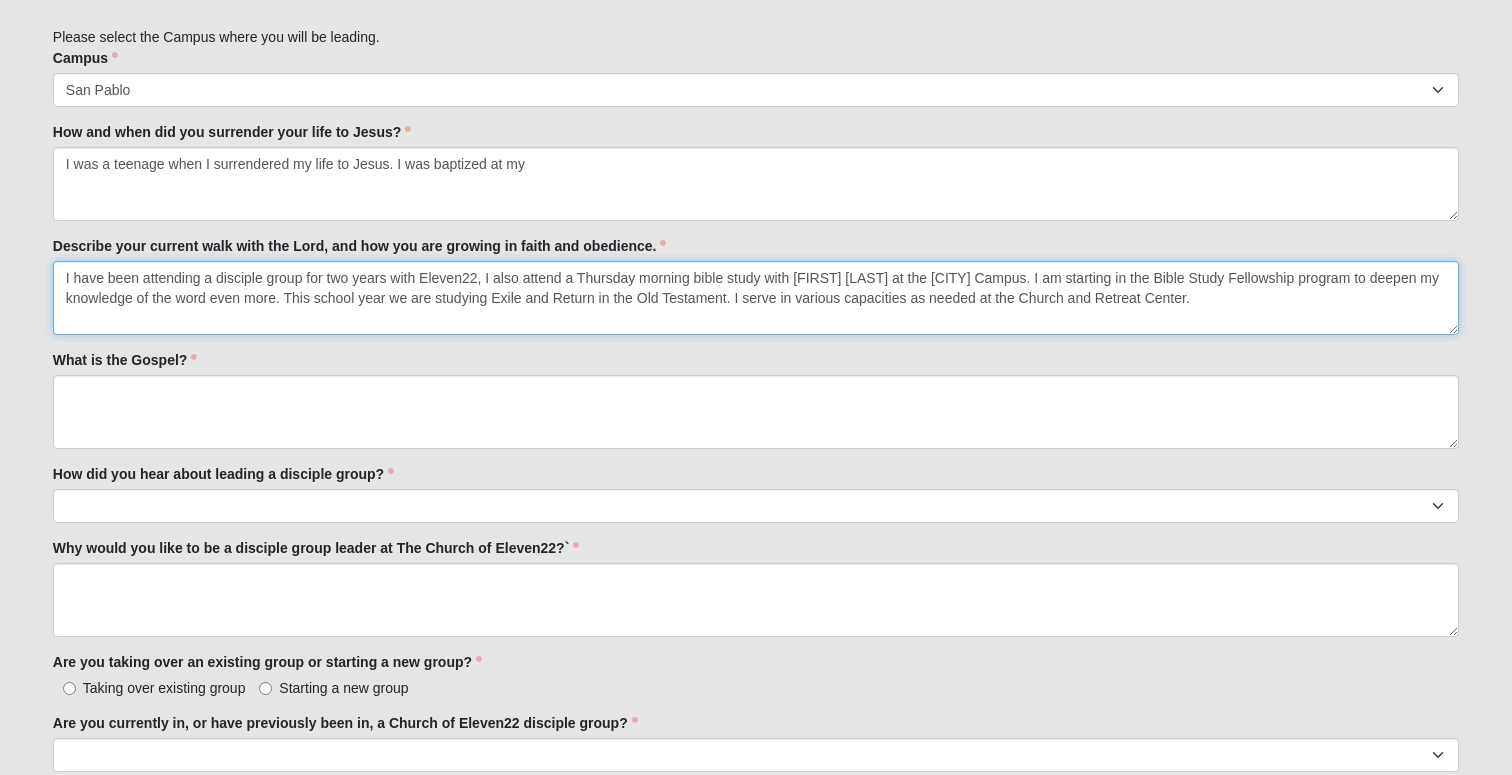 scroll, scrollTop: 990, scrollLeft: 0, axis: vertical 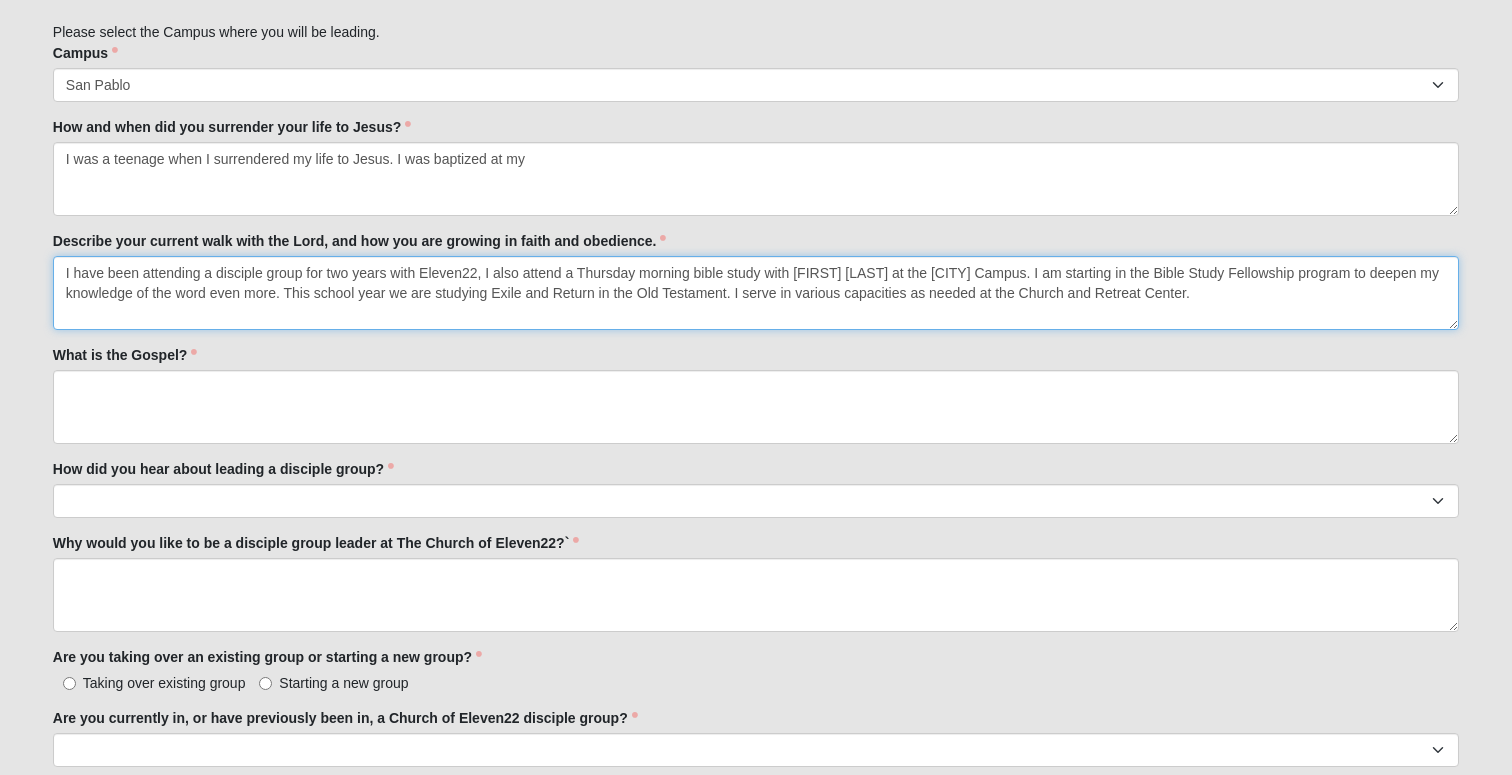 type on "I have been attending a disciple group for two years with Eleven22, I also attend a Thursday morning bible study with [FIRST] [LAST] at the [CITY] Campus. I am starting in the Bible Study Fellowship program to deepen my knowledge of the word even more. This school year we are studying Exile and Return in the Old Testament. I serve in various capacities as needed at the Church and Retreat Center." 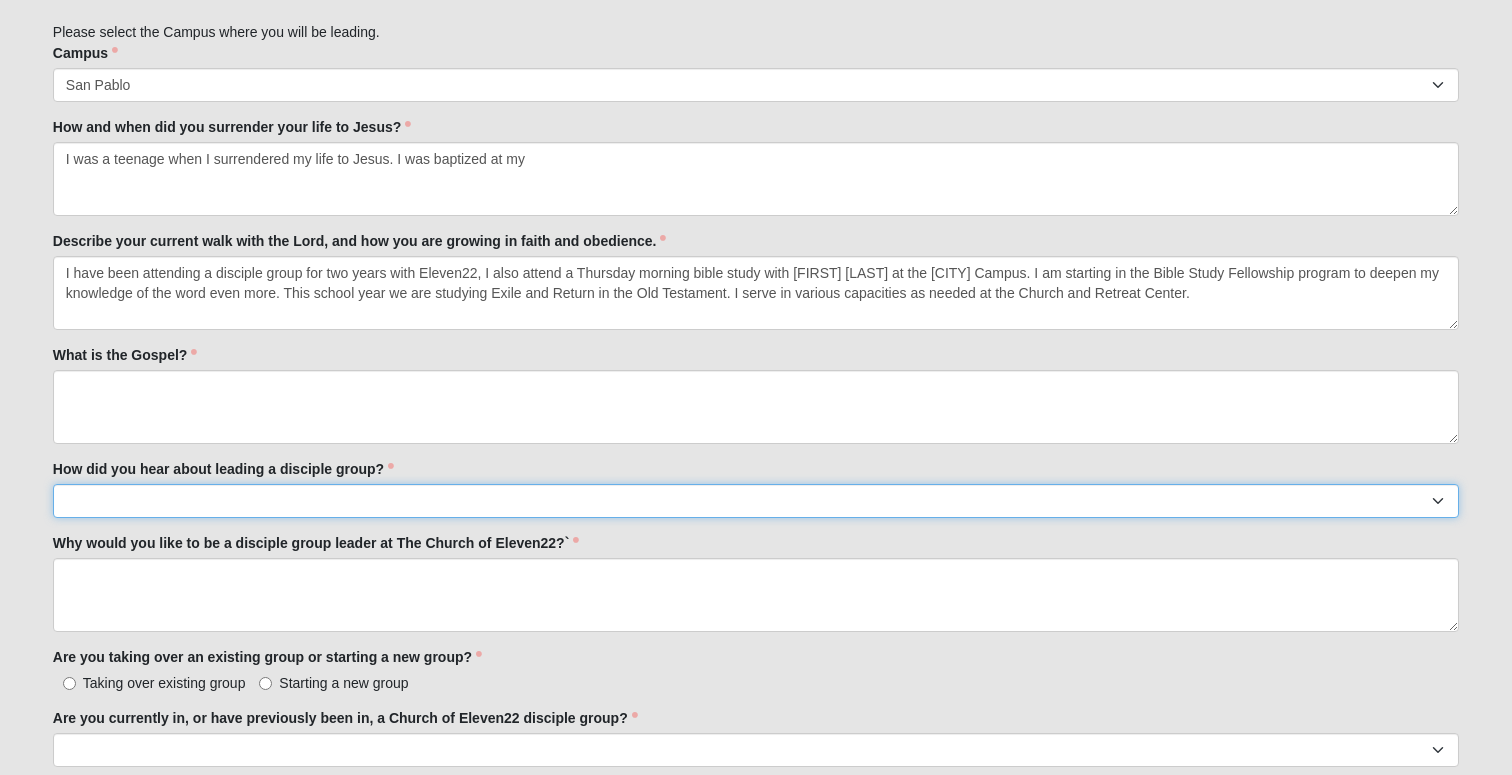 click on "Worship Guide
Sermon/In-service announcement
Website
Social Media
Eleven22 App
Staff/Serve Staff Volunteer
Friend or Family Member
My Current disciple group leader
A disciple group coach
Other" at bounding box center [756, 501] 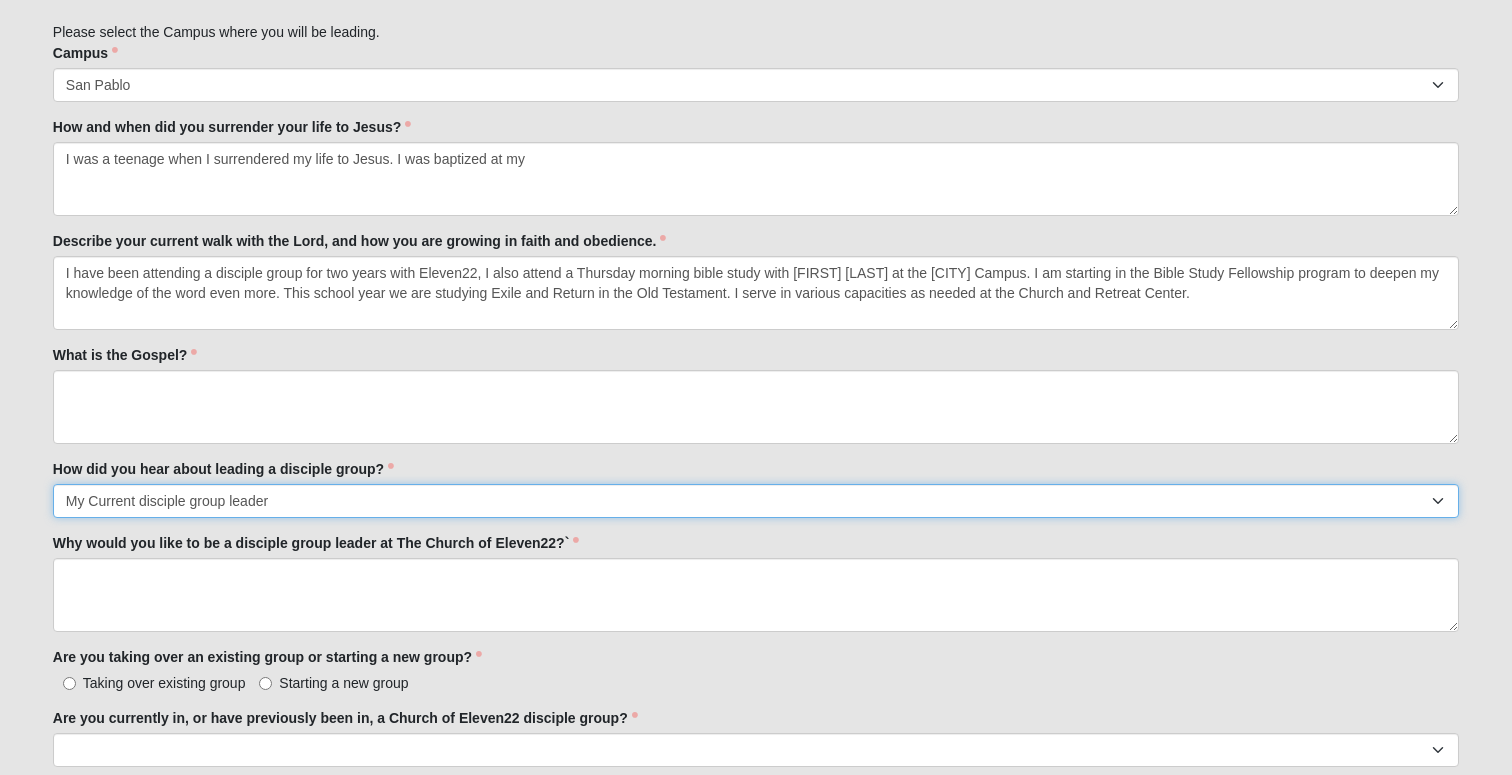 click on "Worship Guide
Sermon/In-service announcement
Website
Social Media
Eleven22 App
Staff/Serve Staff Volunteer
Friend or Family Member
My Current disciple group leader
A disciple group coach
Other" at bounding box center [756, 501] 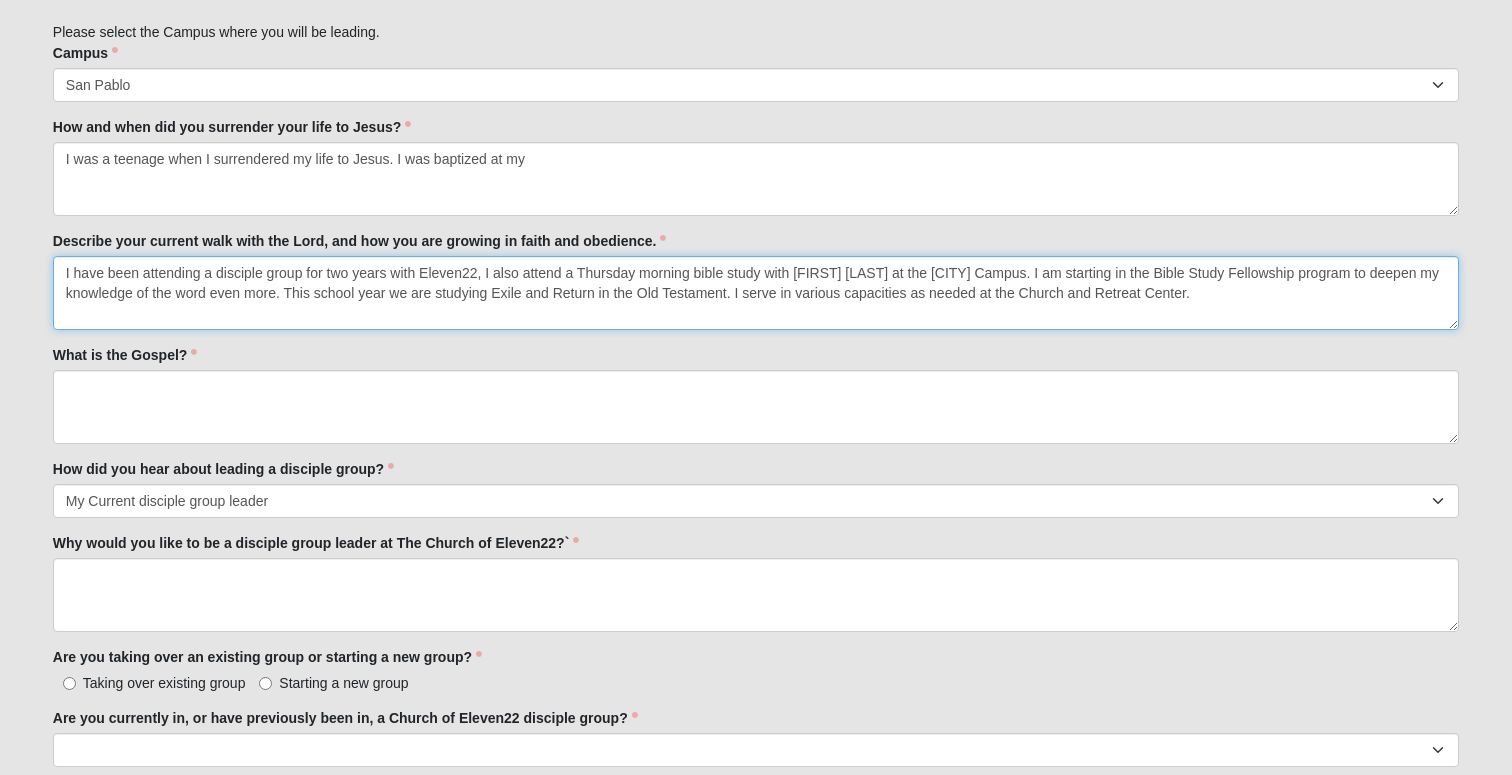 click on "I have been attending a disciple group for two years with Eleven22, I also attend a Thursday morning bible study with [FIRST] [LAST] at the [CITY] Campus. I am starting in the Bible Study Fellowship program to deepen my knowledge of the word even more. This school year we are studying Exile and Return in the Old Testament. I serve in various capacities as needed at the Church and Retreat Center." at bounding box center [756, 293] 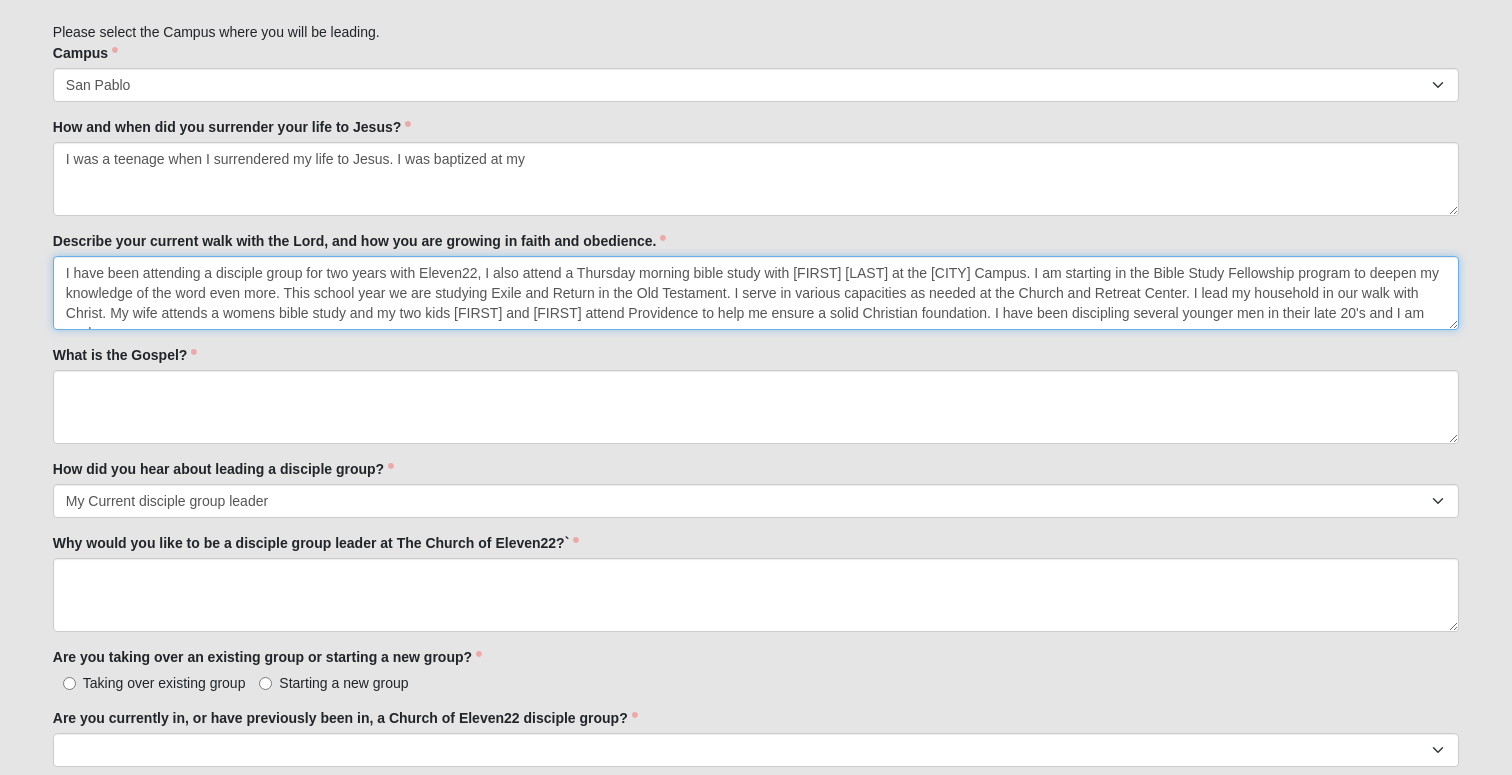 scroll, scrollTop: 12, scrollLeft: 0, axis: vertical 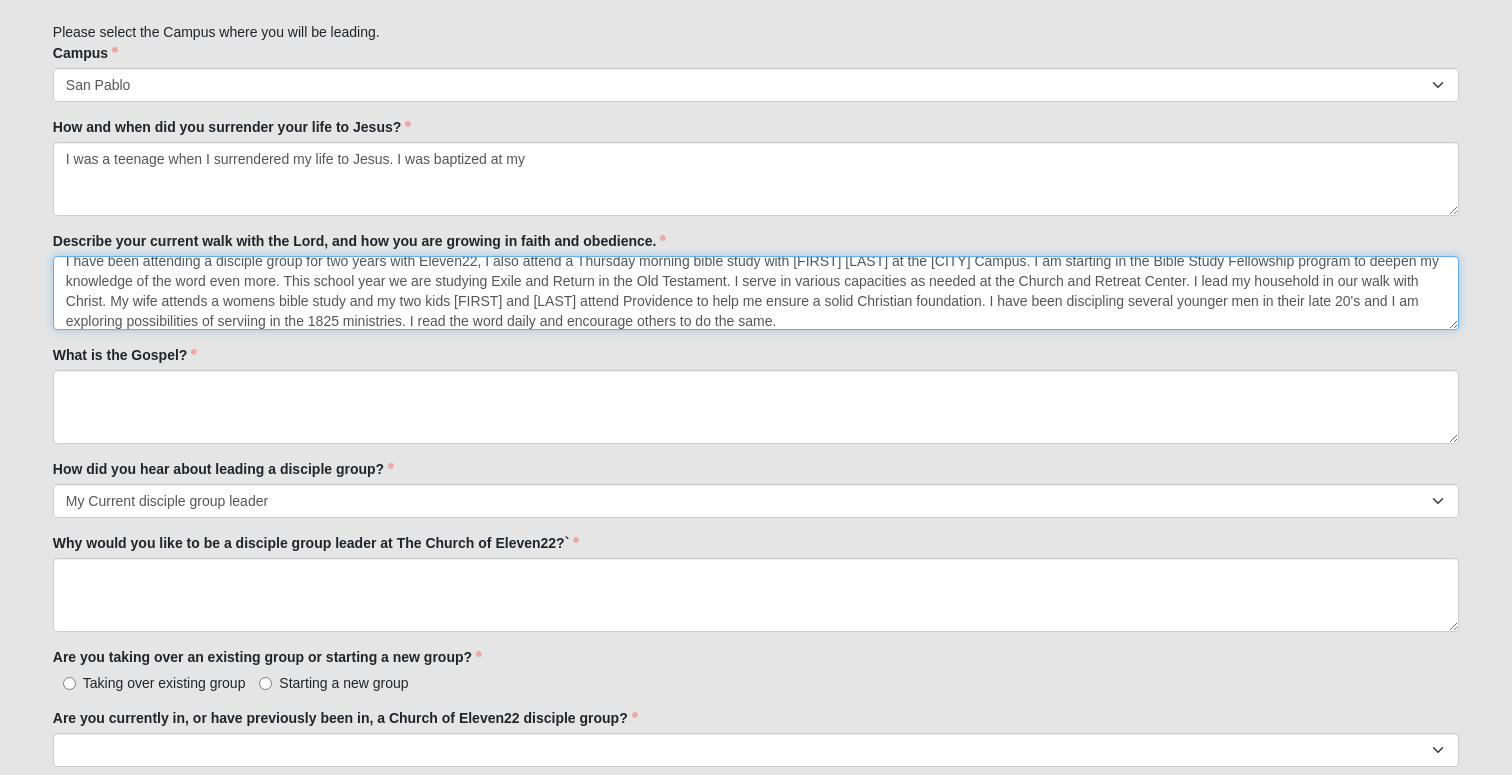 click on "I have been attending a disciple group for two years with Eleven22, I also attend a Thursday morning bible study with [FIRST] [LAST] at the [CITY] Campus. I am starting in the Bible Study Fellowship program to deepen my knowledge of the word even more. This school year we are studying Exile and Return in the Old Testament. I serve in various capacities as needed at the Church and Retreat Center. I lead my household in our walk with Christ. My wife attends a womens bible study and my two kids [FIRST] and [LAST] attend Providence to help me ensure a solid Christian foundation. I have been discipling several younger men in their late 20's and I am exploring possibilities of serviing in the 1825 ministries. I read the word daily and encourage others to do the same." at bounding box center [756, 293] 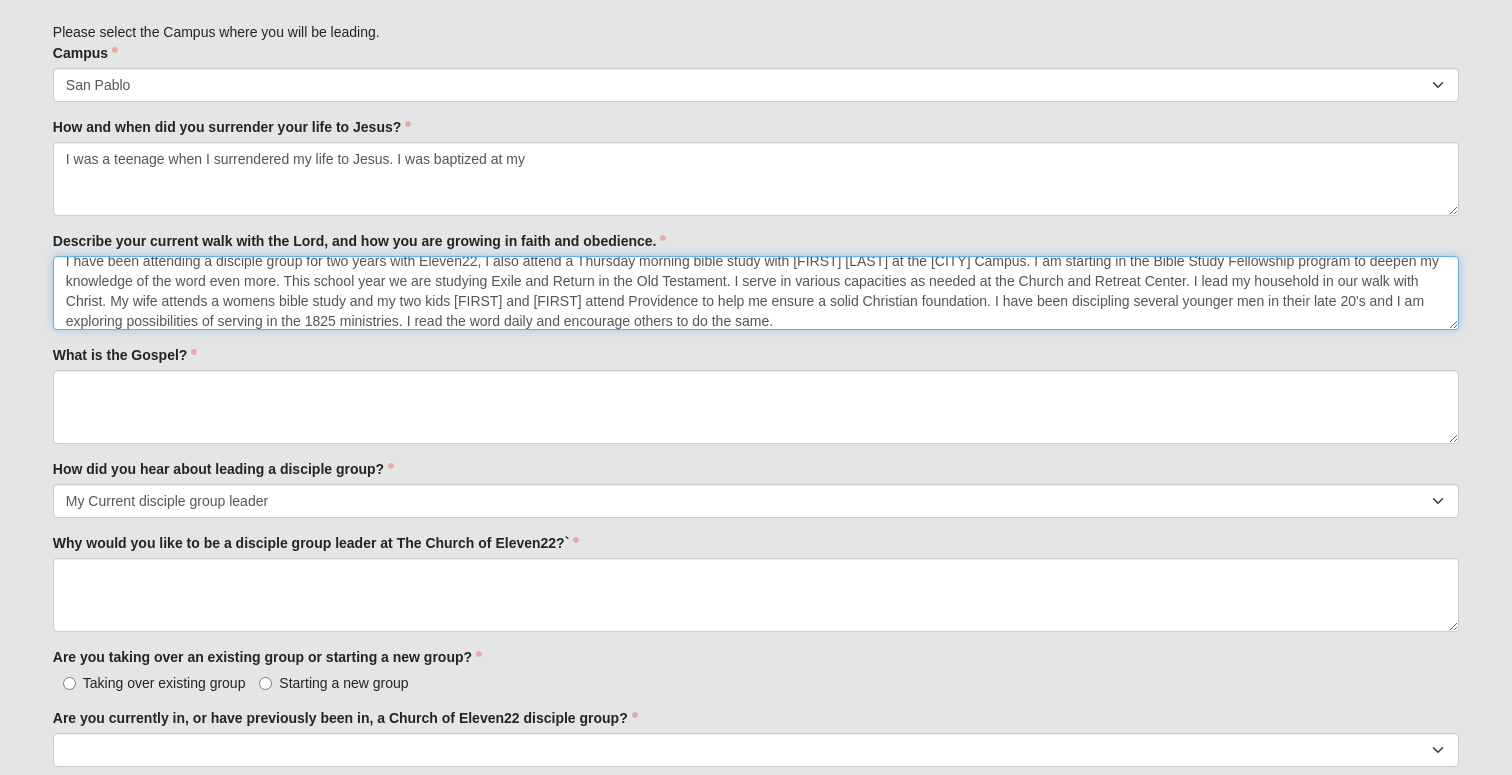 type on "I have been attending a disciple group for two years with Eleven22, I also attend a Thursday morning bible study with [FIRST] [LAST] at the [CITY] Campus. I am starting in the Bible Study Fellowship program to deepen my knowledge of the word even more. This school year we are studying Exile and Return in the Old Testament. I serve in various capacities as needed at the Church and Retreat Center. I lead my household in our walk with Christ. My wife attends a womens bible study and my two kids [FIRST] and [FIRST] attend Providence to help me ensure a solid Christian foundation. I have been discipling several younger men in their late 20's and I am exploring possibilities of serving in the 1825 ministries. I read the word daily and encourage others to do the same." 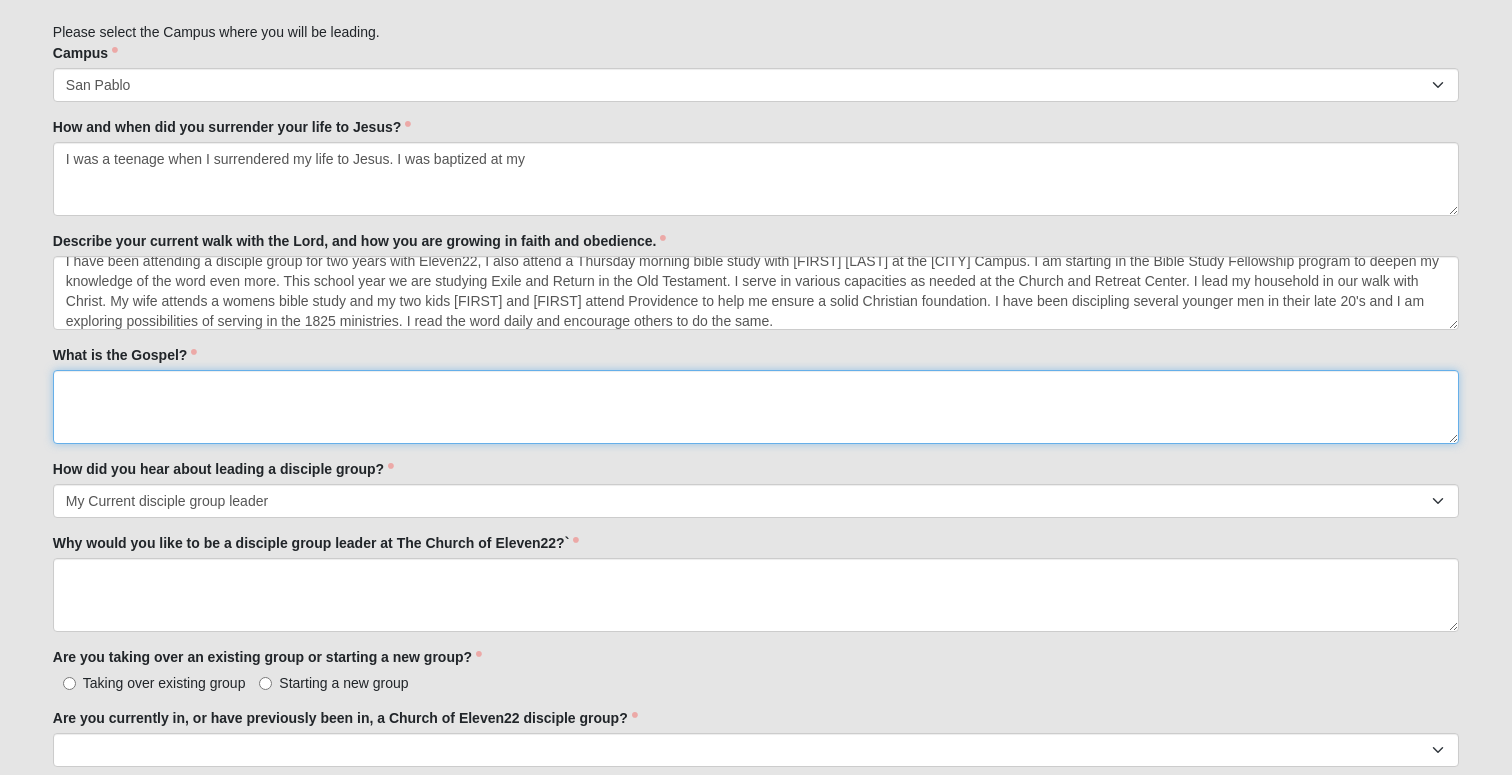 click on "What is the Gospel?" at bounding box center [756, 407] 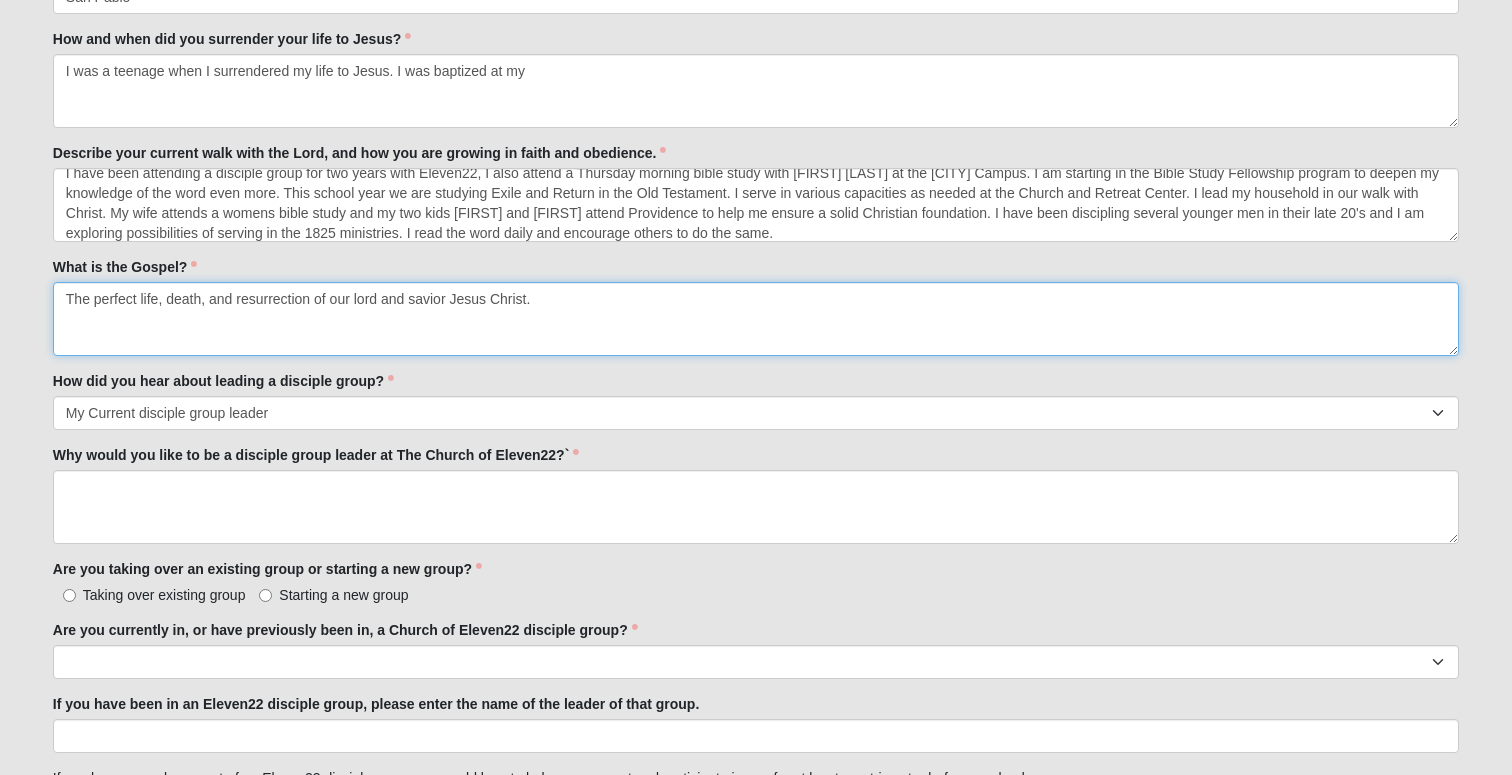 scroll, scrollTop: 1087, scrollLeft: 0, axis: vertical 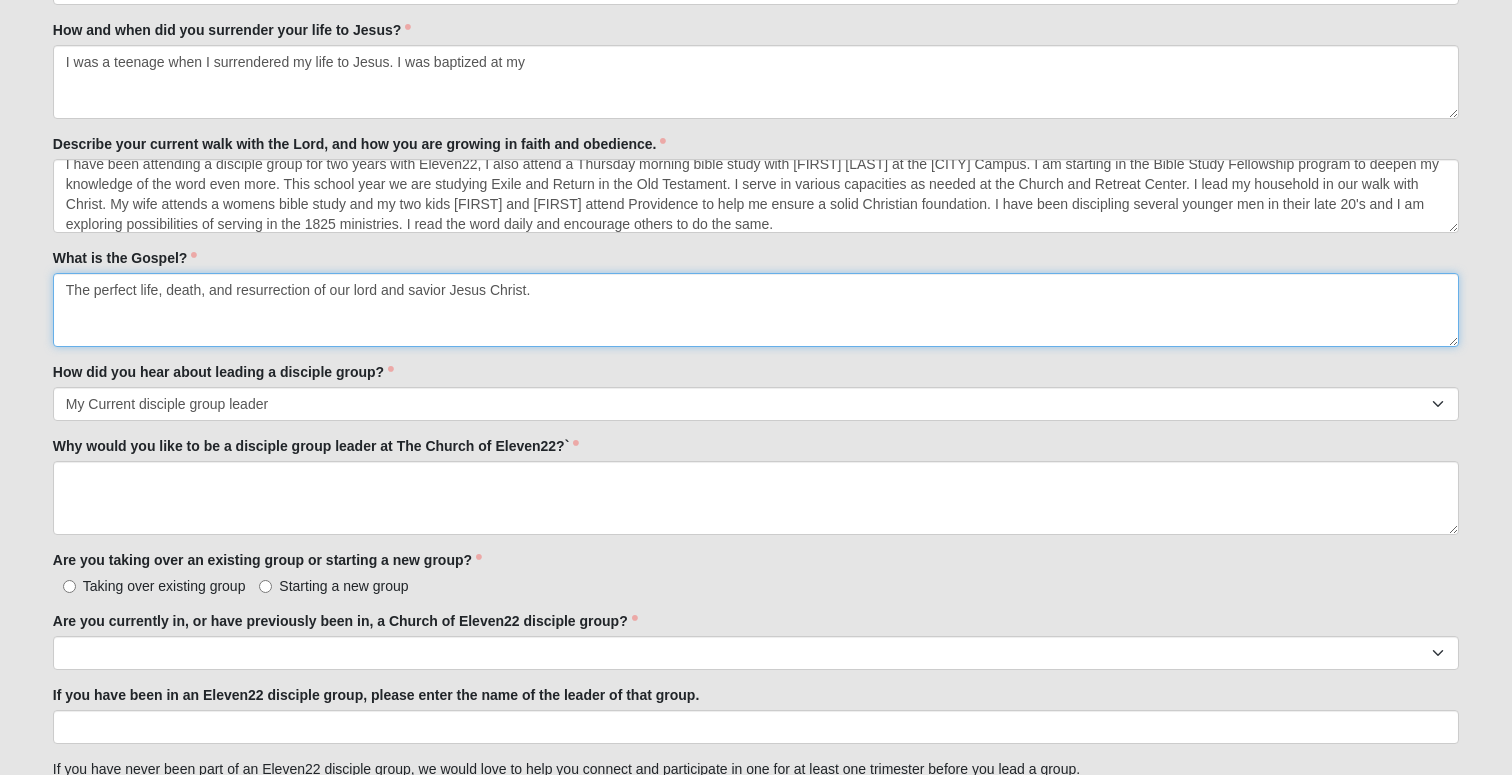type on "The perfect life, death, and resurrection of our lord and savior Jesus Christ." 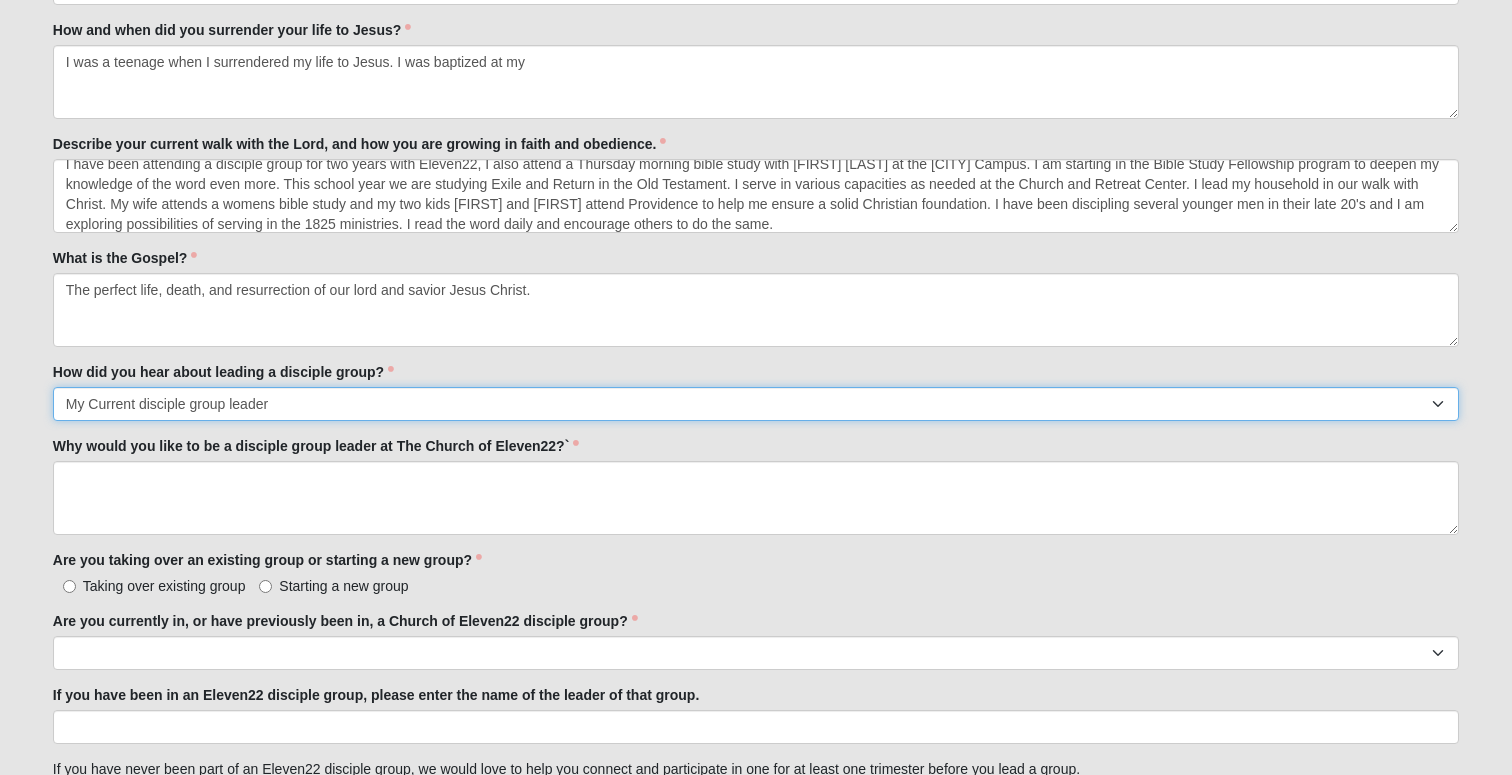 click on "Worship Guide
Sermon/In-service announcement
Website
Social Media
Eleven22 App
Staff/Serve Staff Volunteer
Friend or Family Member
My Current disciple group leader
A disciple group coach
Other" at bounding box center [756, 404] 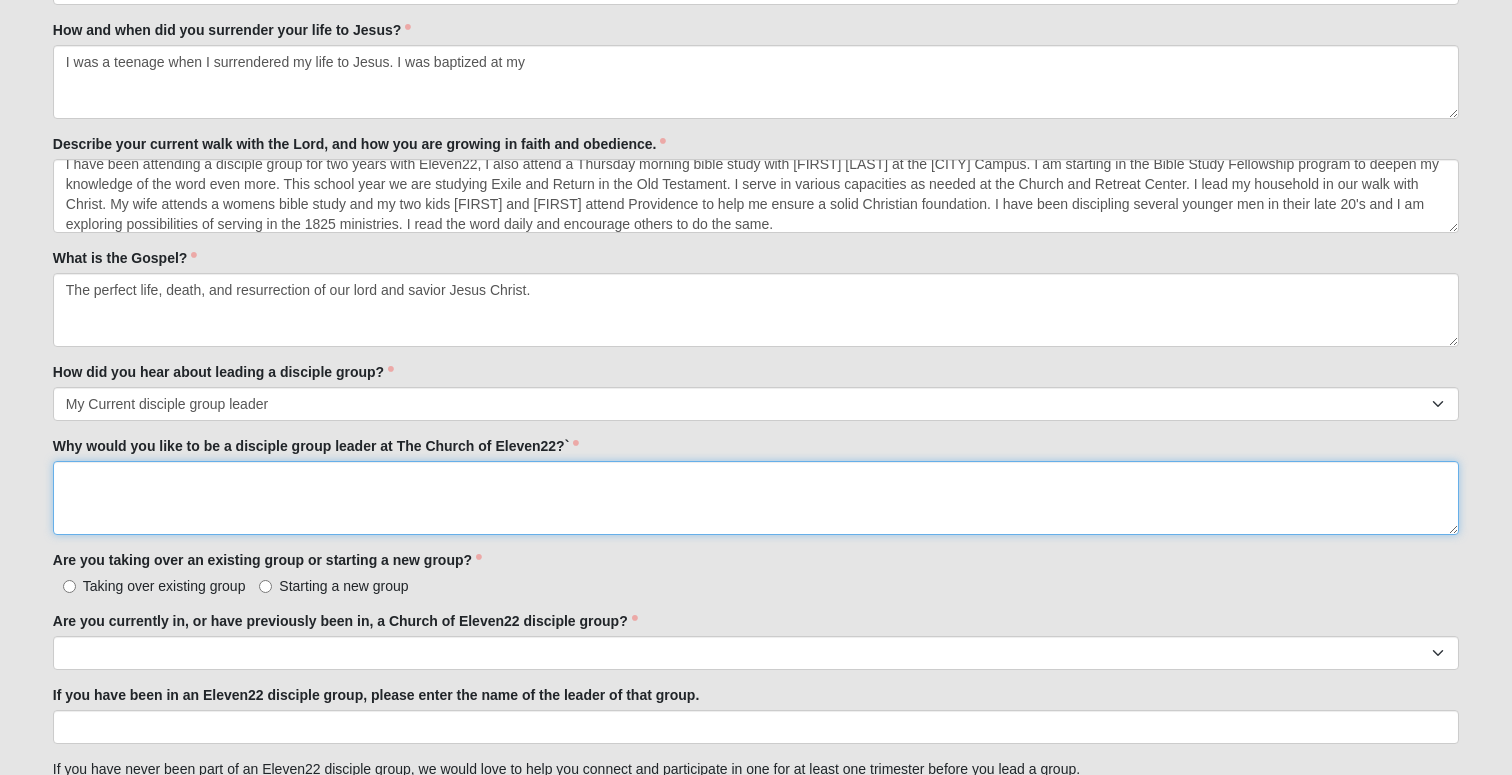 click on "Why would you like to be a disciple group leader at The Church of Eleven22?`" at bounding box center [756, 498] 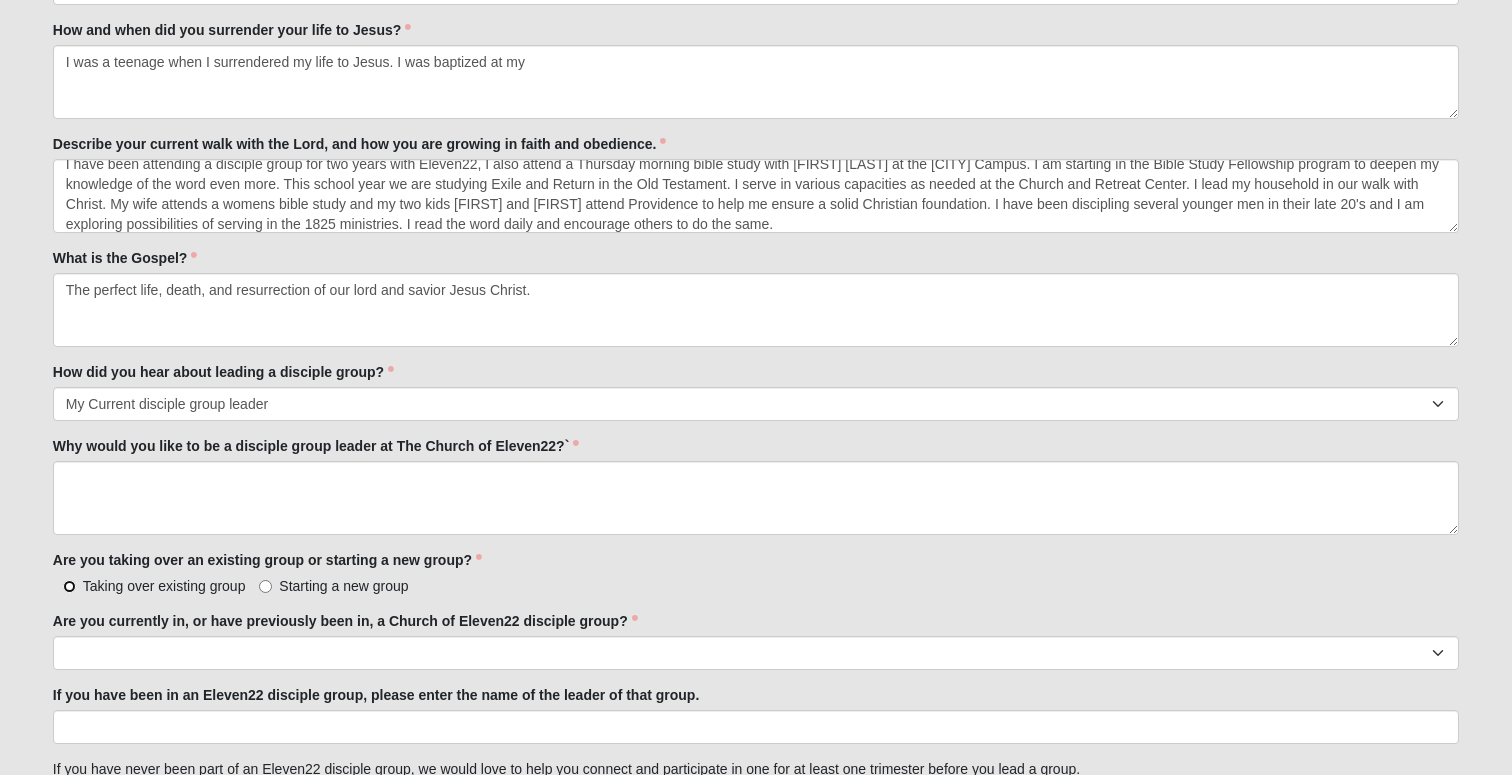 click on "Taking over existing group" at bounding box center [69, 586] 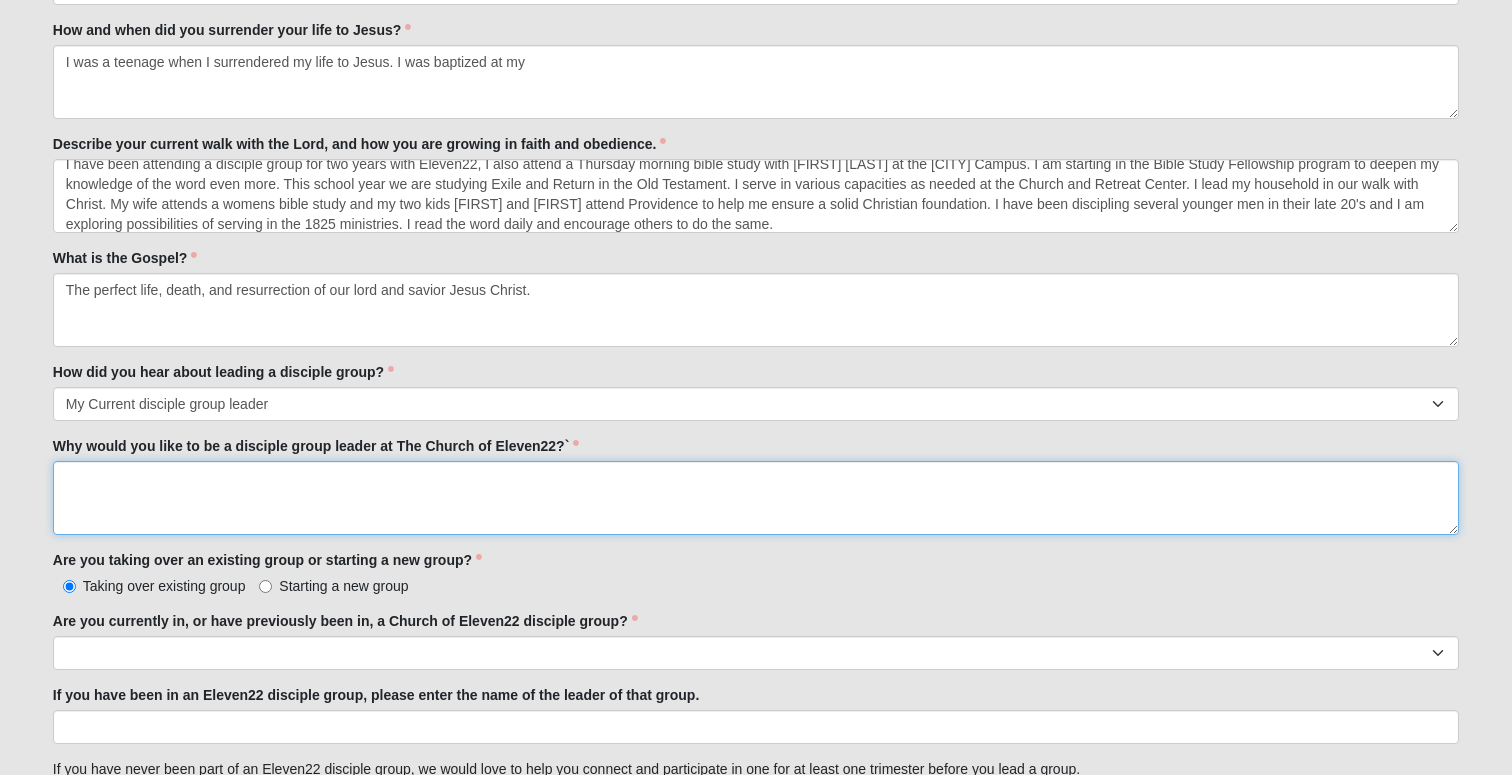 click on "Why would you like to be a disciple group leader at The Church of Eleven22?`" at bounding box center [756, 498] 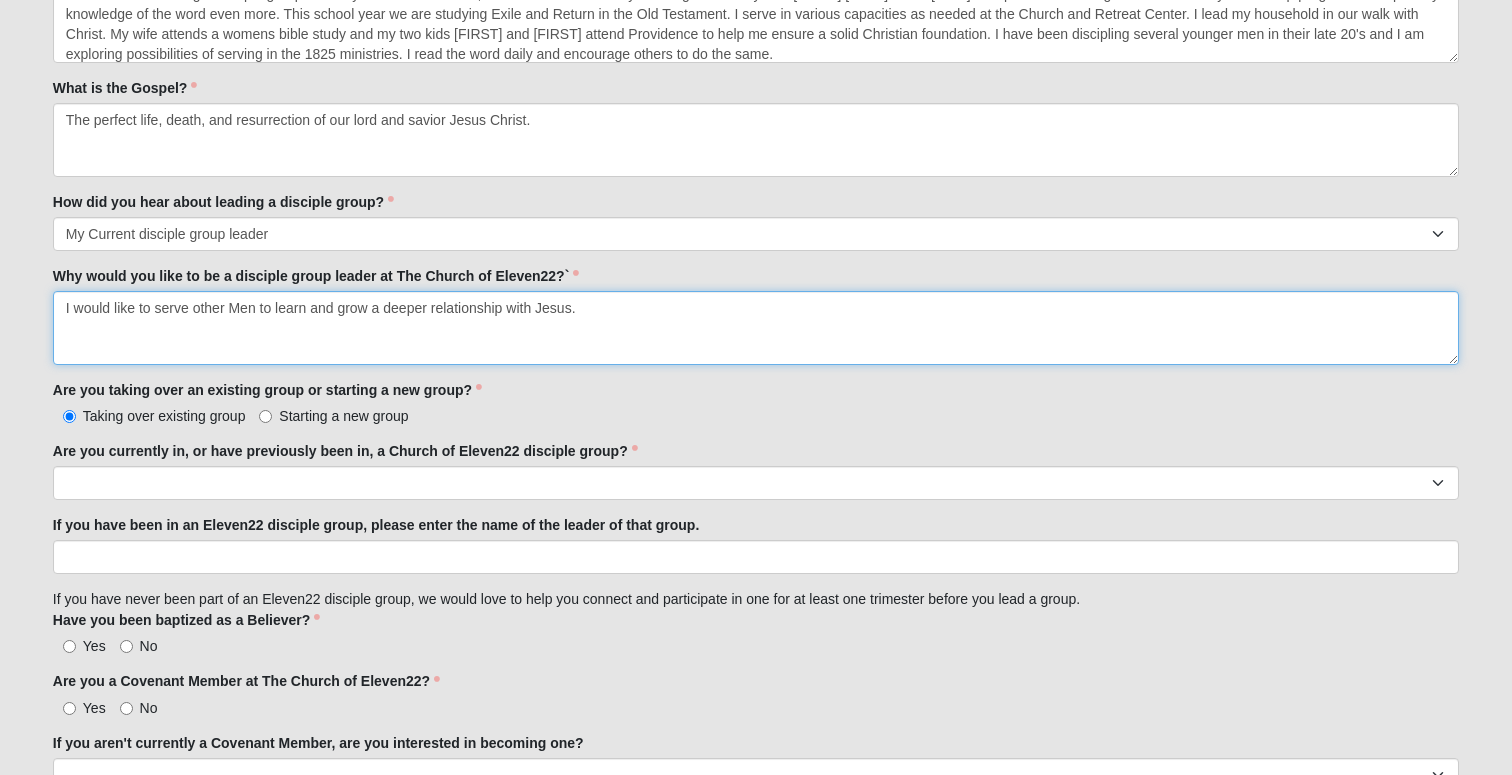 scroll, scrollTop: 1258, scrollLeft: 0, axis: vertical 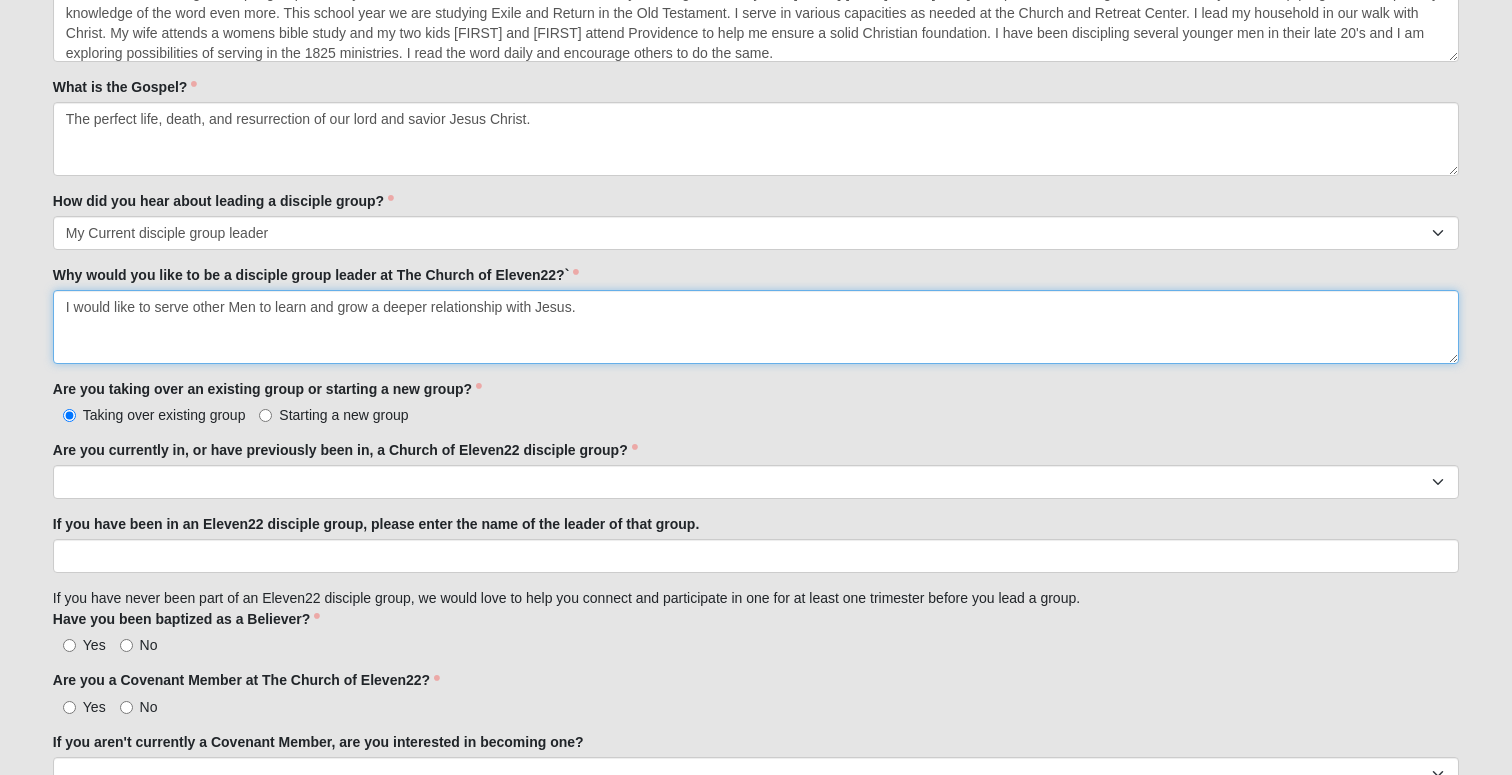 type on "I would like to serve other Men to learn and grow a deeper relationship with Jesus." 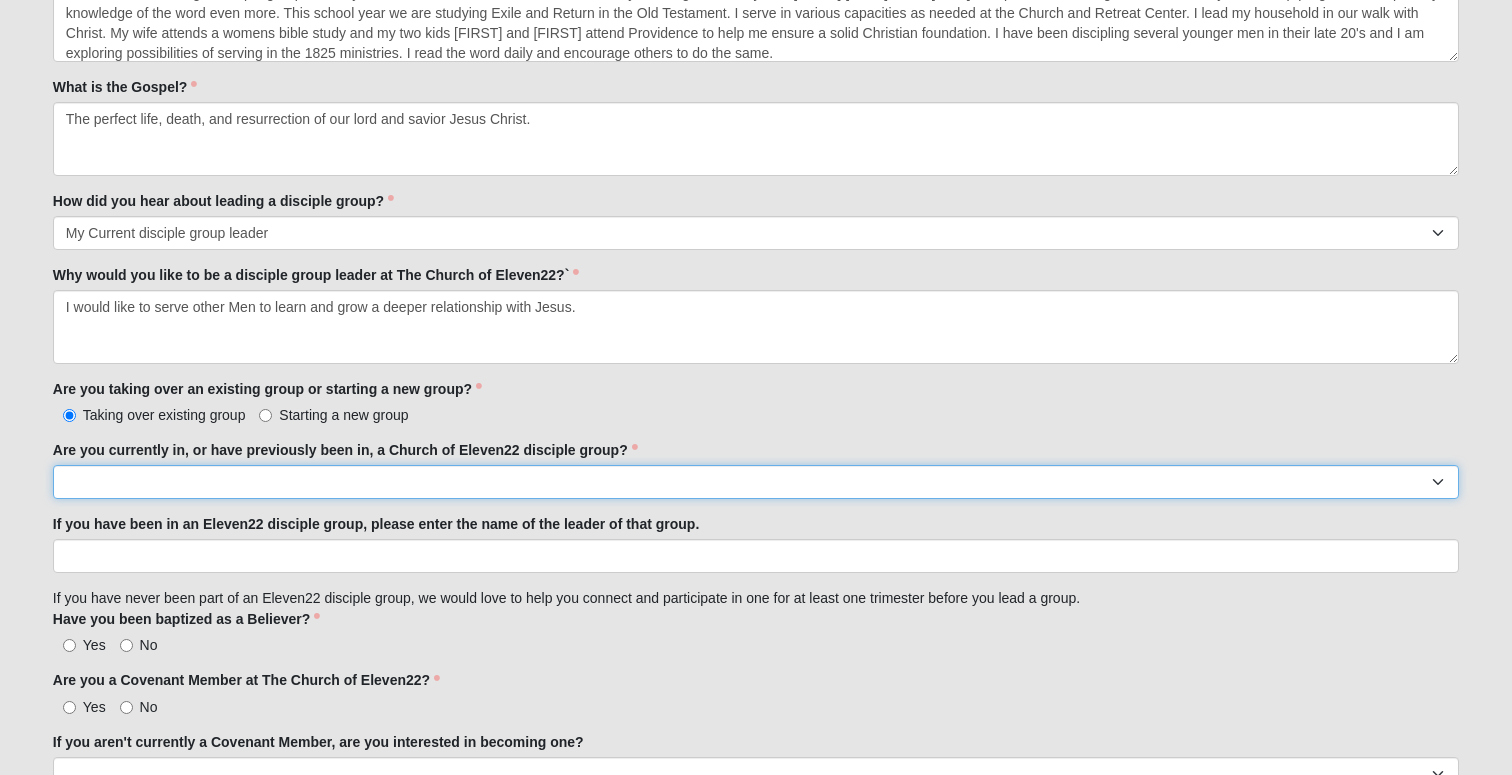 click on "Yes
No" at bounding box center (756, 482) 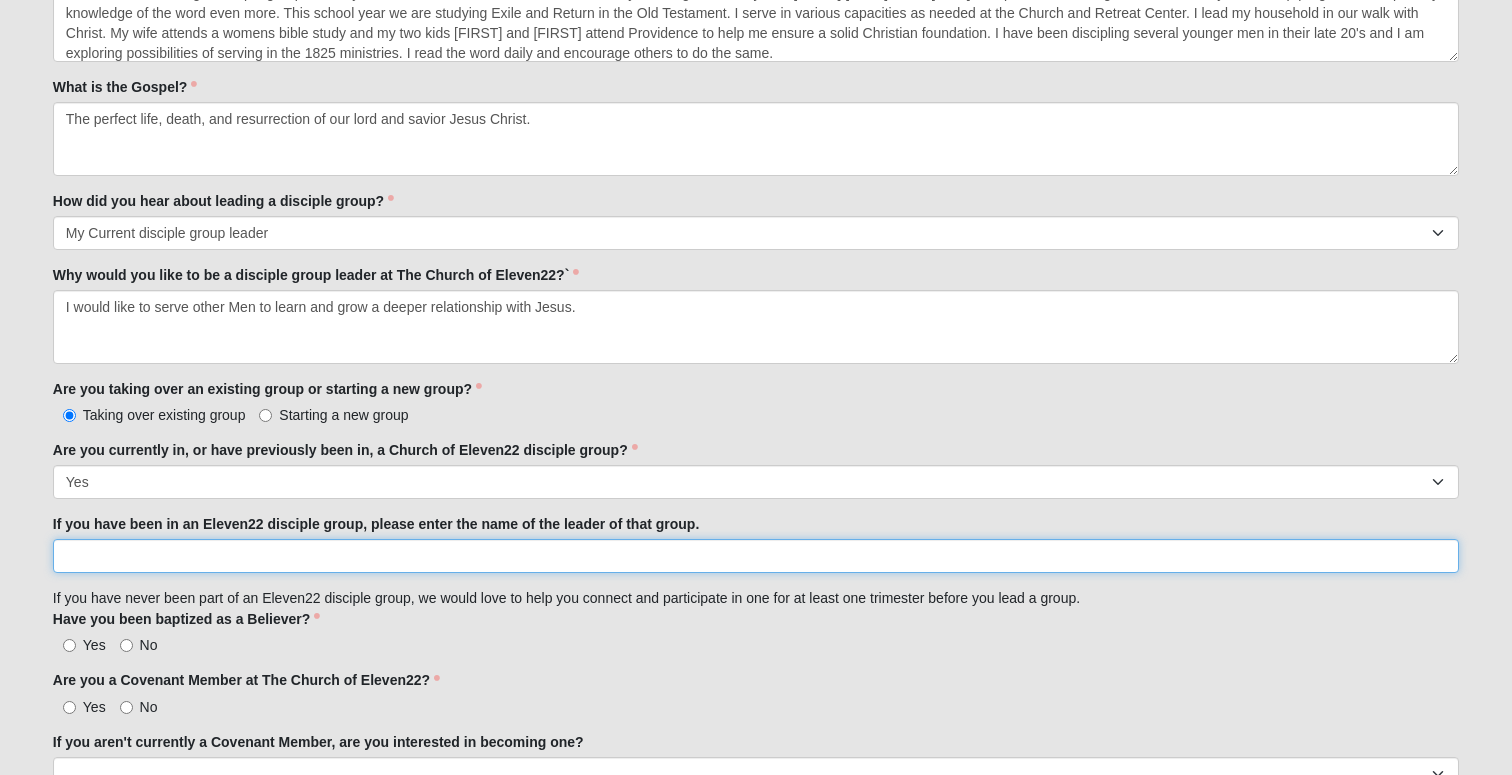 click on "If you have been in an Eleven22 disciple group, please enter the name of the leader of that group." at bounding box center [756, 556] 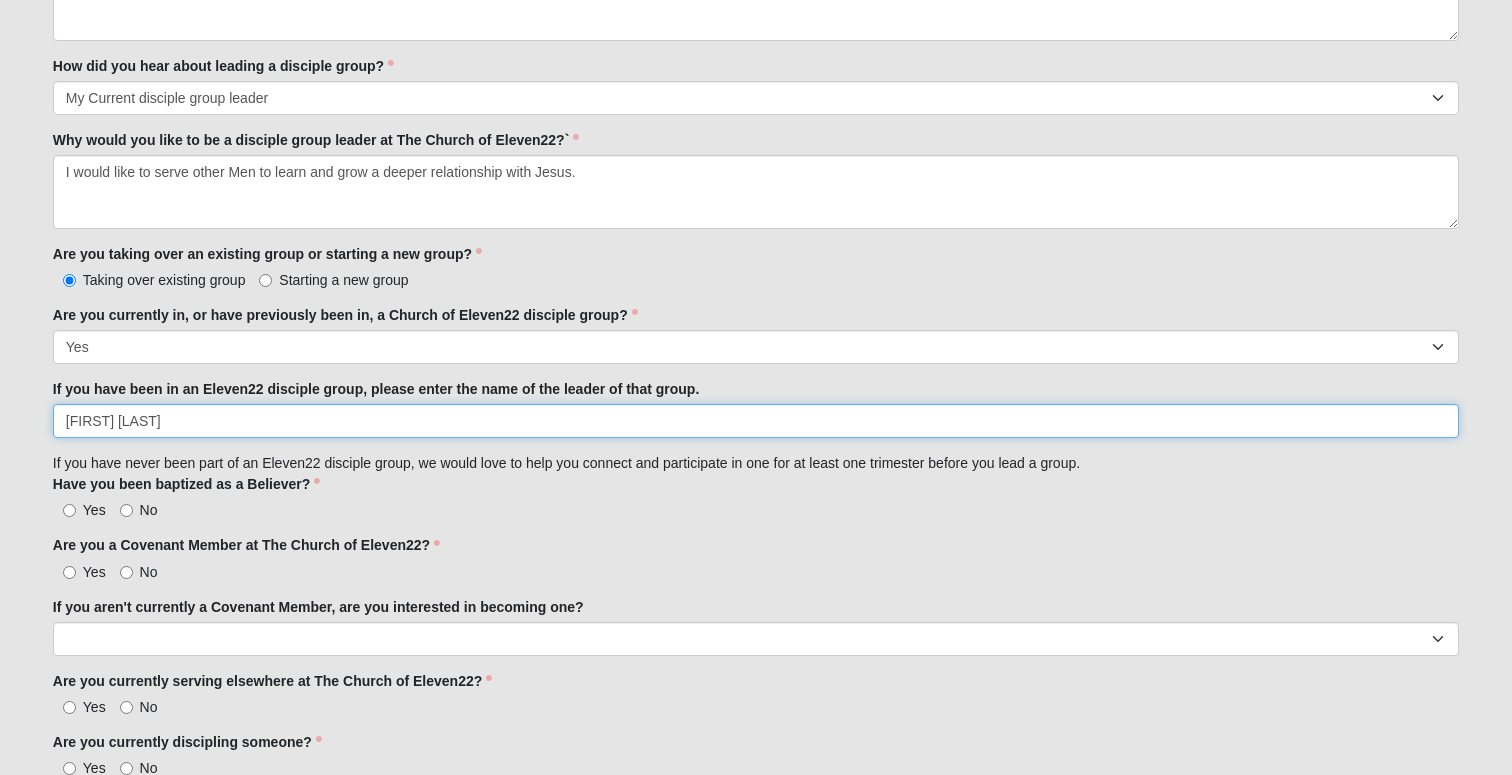 scroll, scrollTop: 1442, scrollLeft: 0, axis: vertical 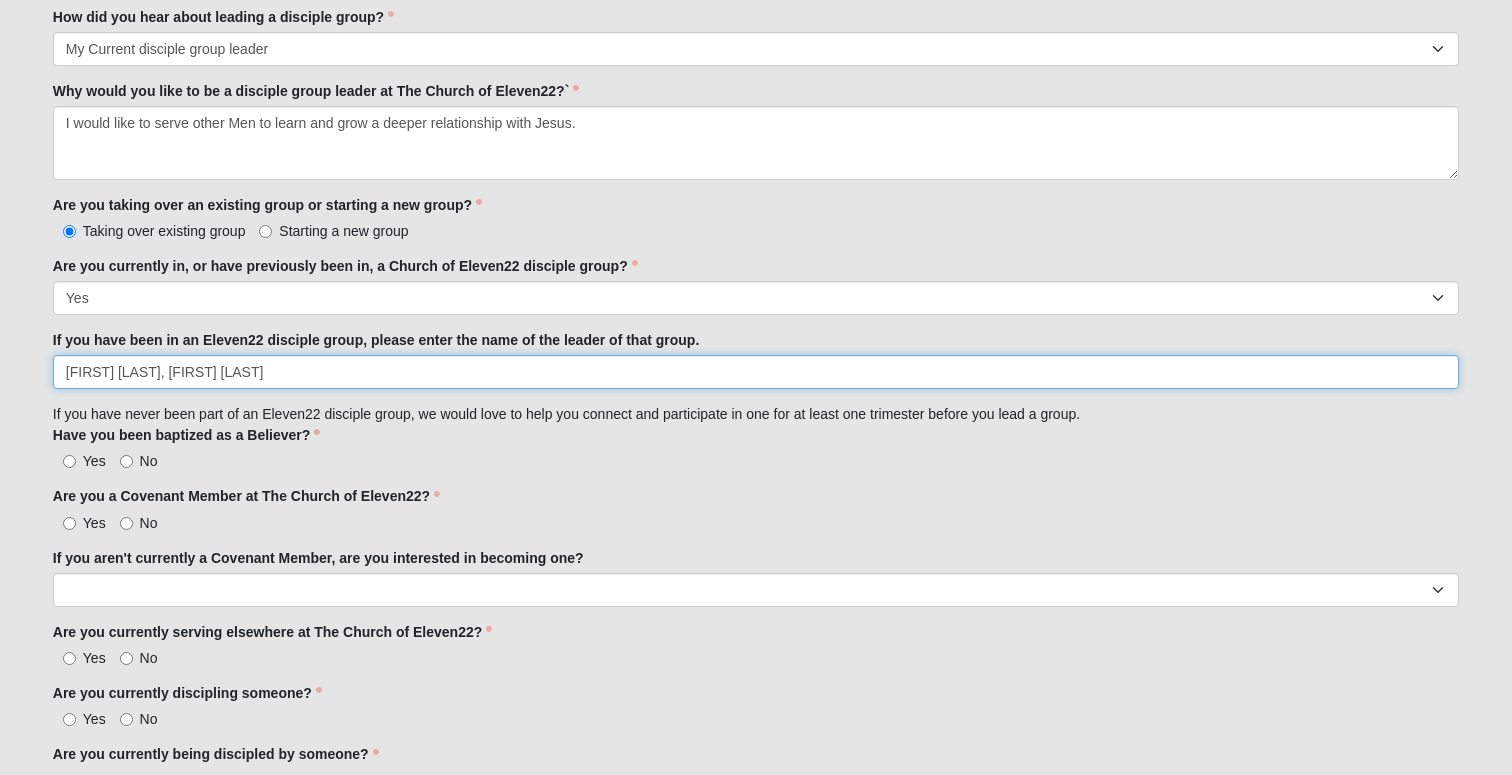 click on "[FIRST] [LAST], [FIRST] [LAST]" at bounding box center (756, 372) 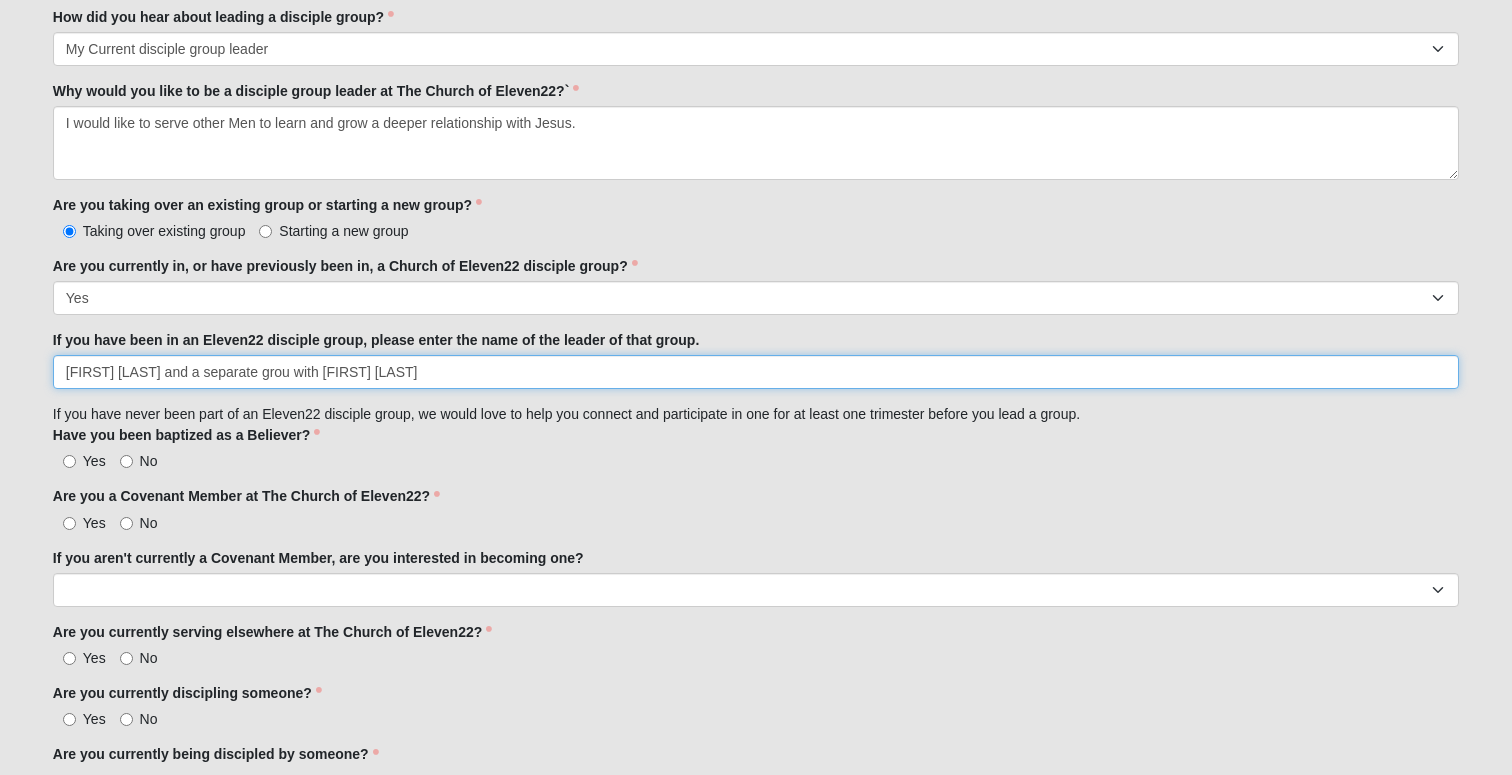 click on "[FIRST] [LAST] and a separate grou with [FIRST] [LAST]" at bounding box center (756, 372) 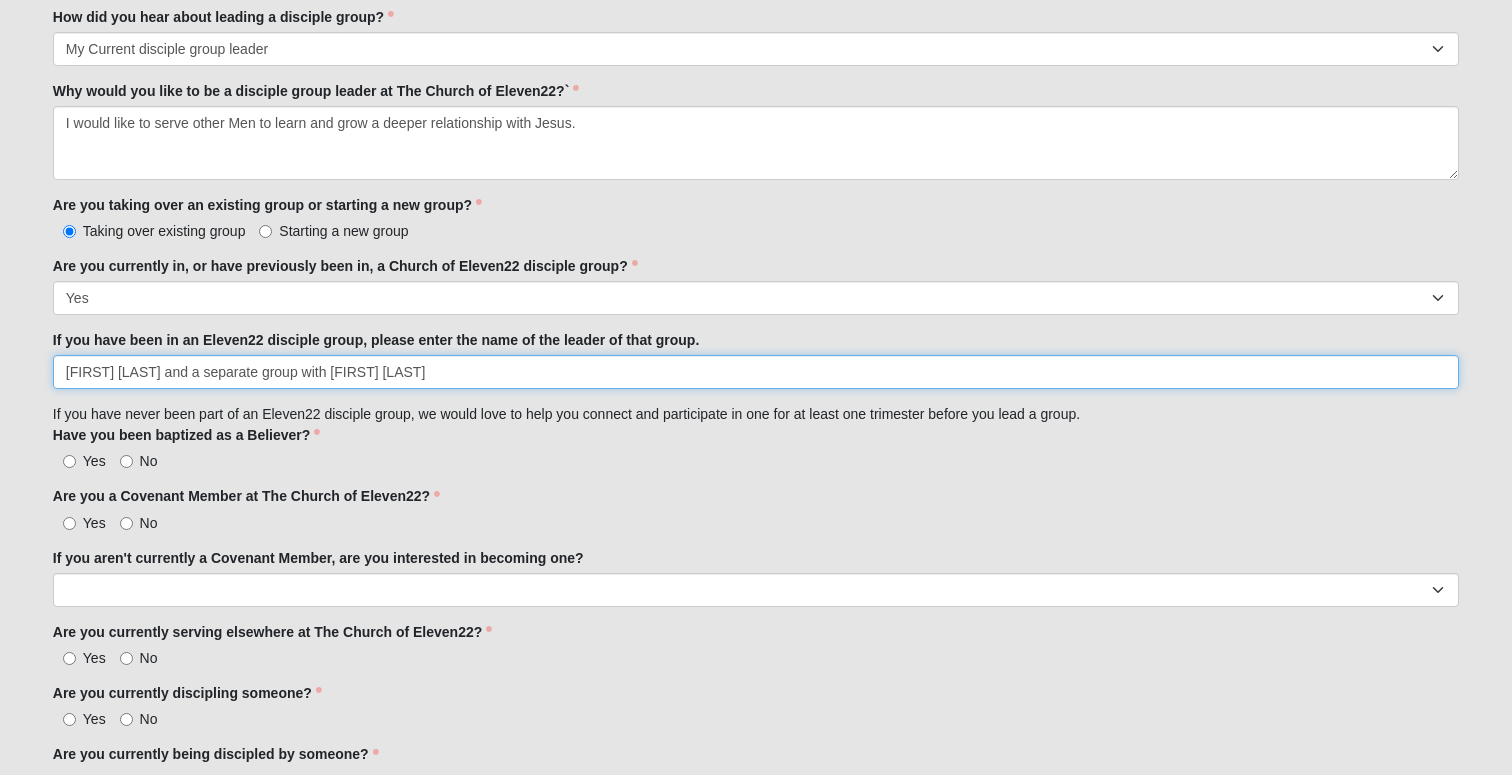type on "[FIRST] [LAST] and a separate group with [FIRST] [LAST]" 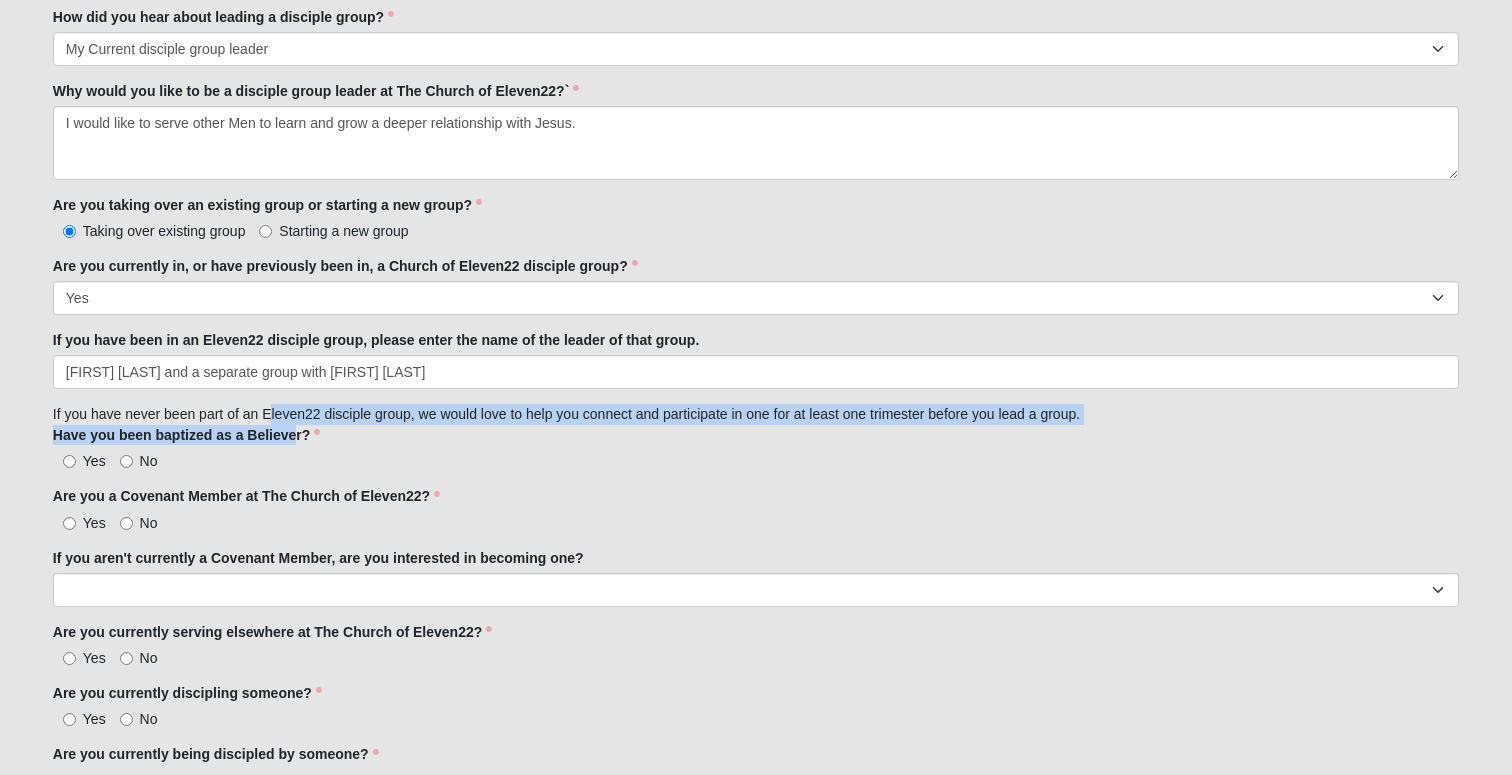 drag, startPoint x: 272, startPoint y: 417, endPoint x: 299, endPoint y: 426, distance: 28.460499 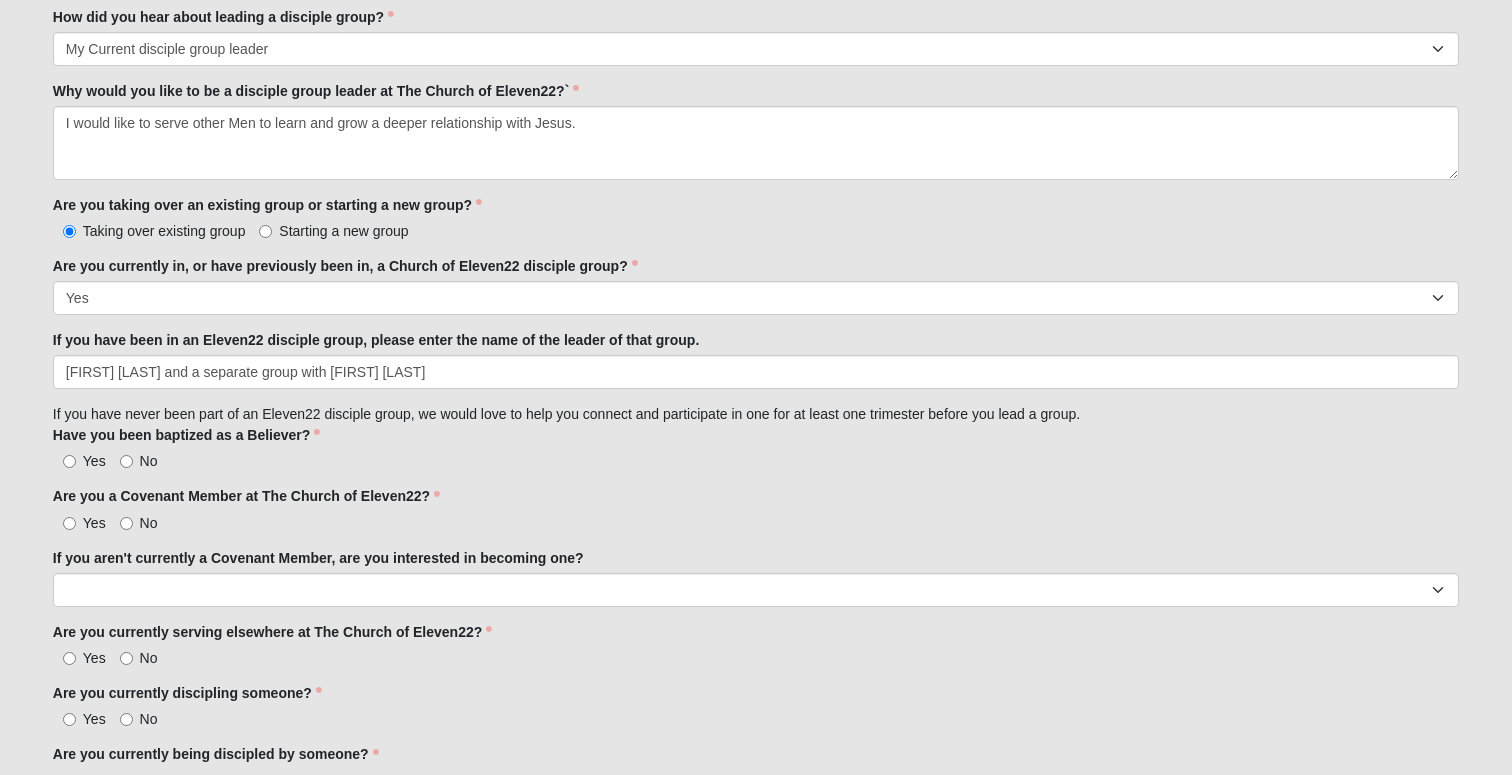 click on "Have you been baptized as a Believer?
Yes
No
Have you been baptized as a Believer? is required." at bounding box center [756, 448] 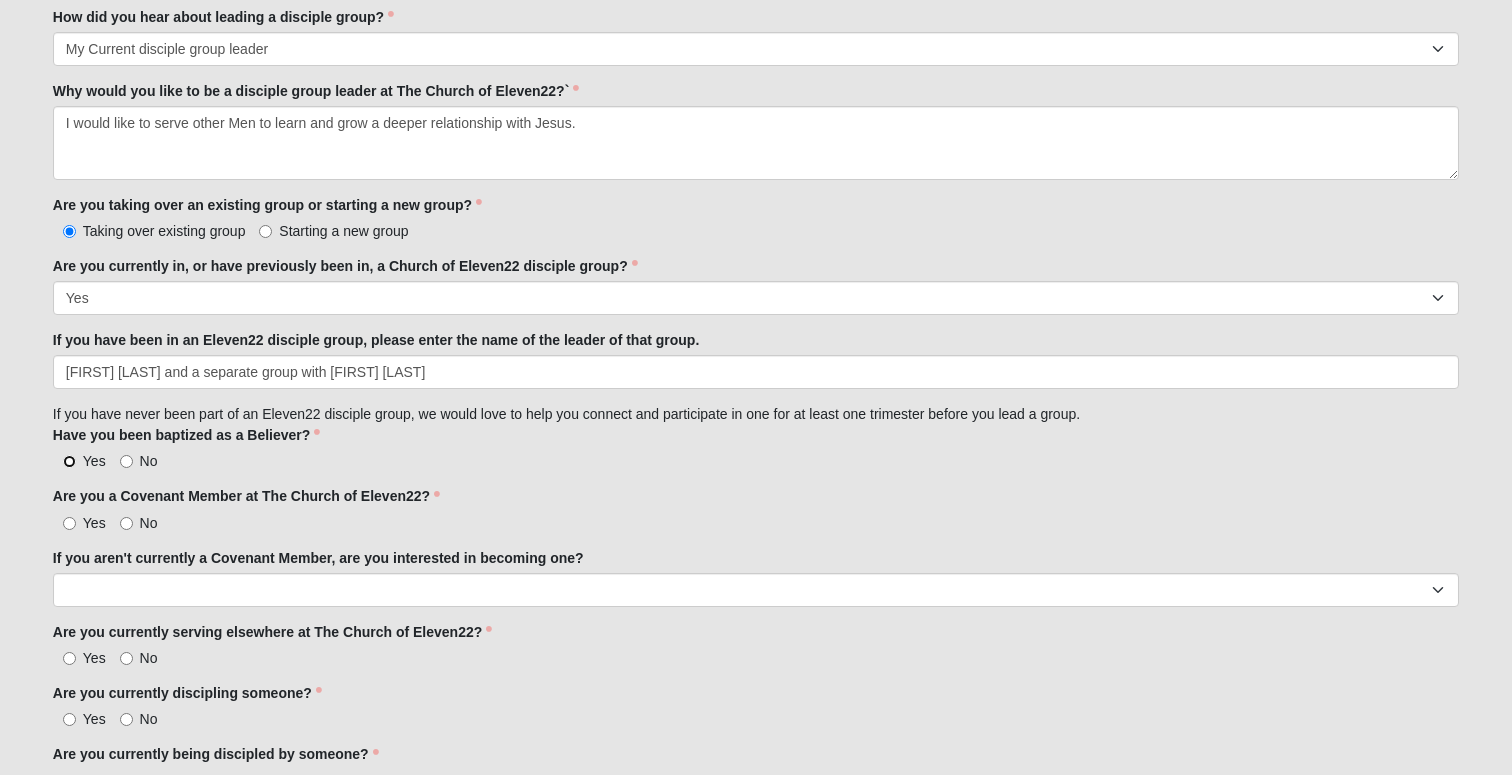 click on "Yes" at bounding box center [69, 461] 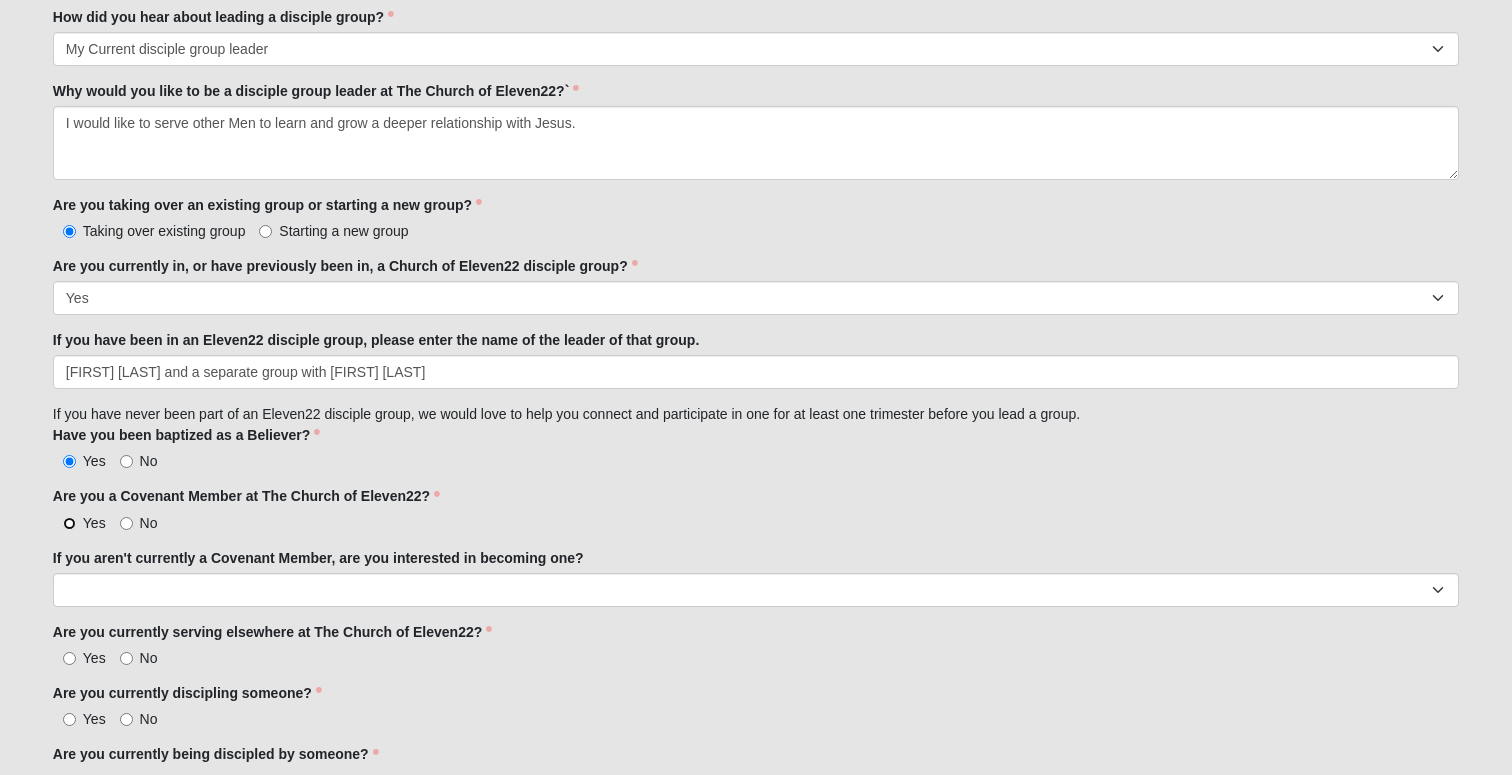 click on "Yes" at bounding box center (69, 523) 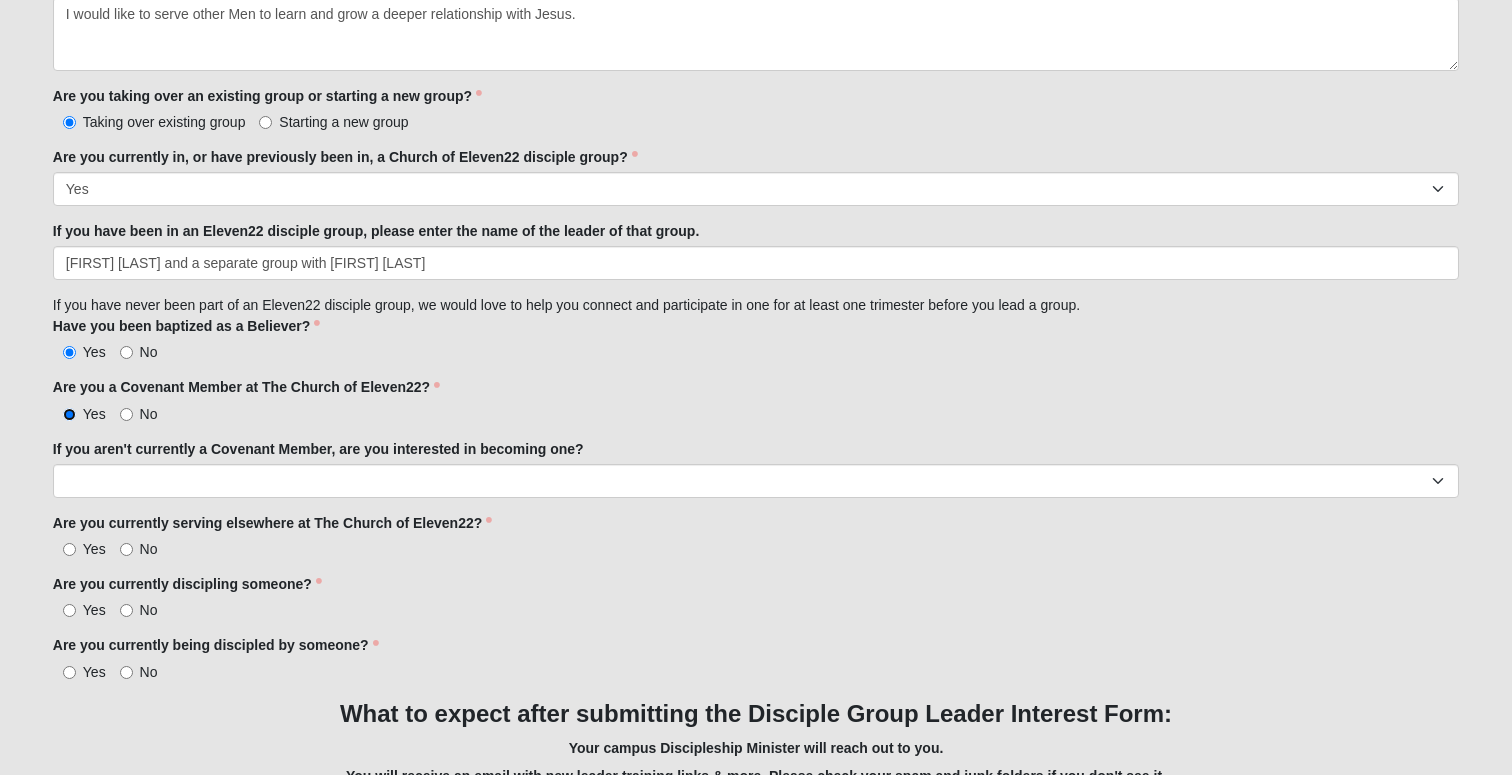 scroll, scrollTop: 1566, scrollLeft: 0, axis: vertical 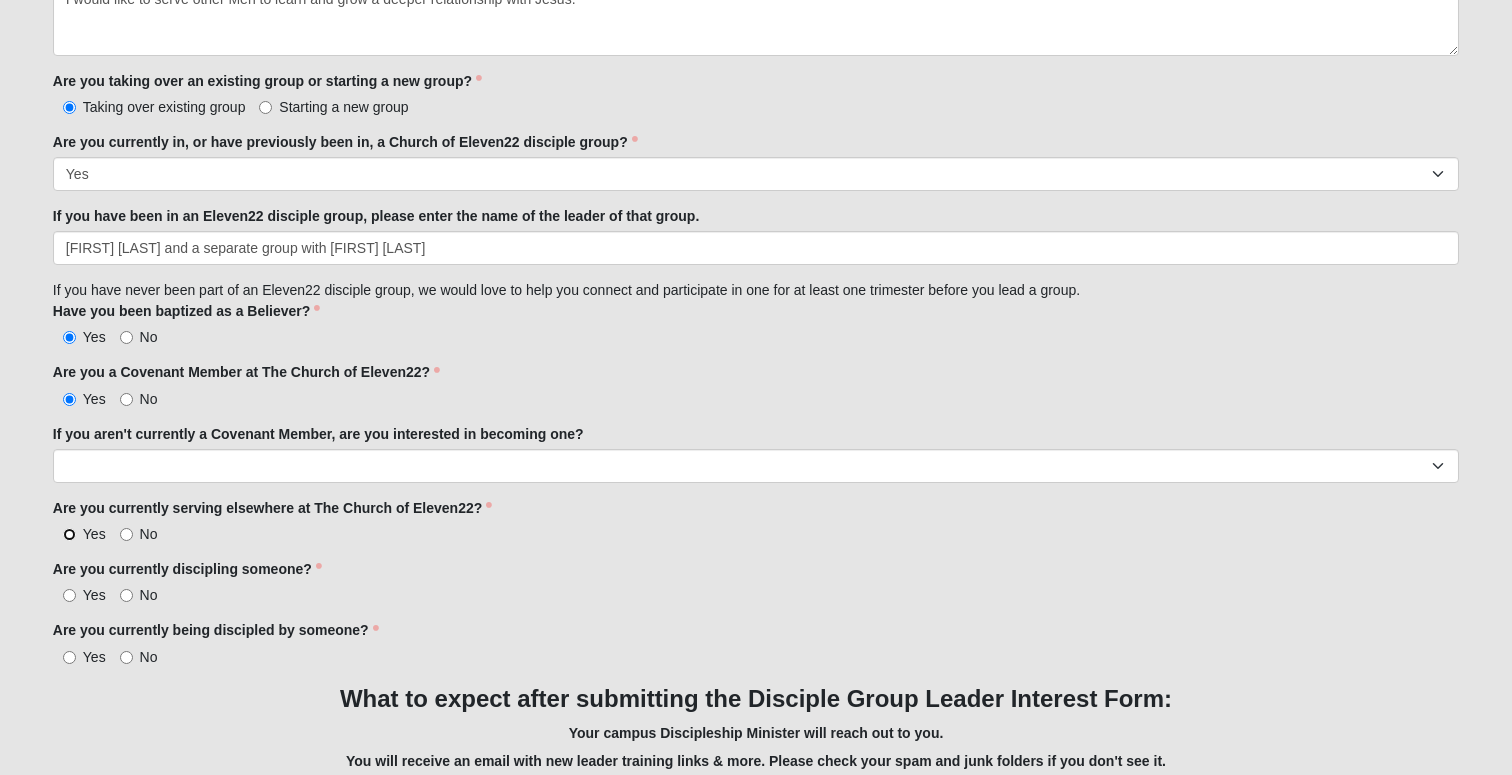 click on "Yes" at bounding box center [69, 534] 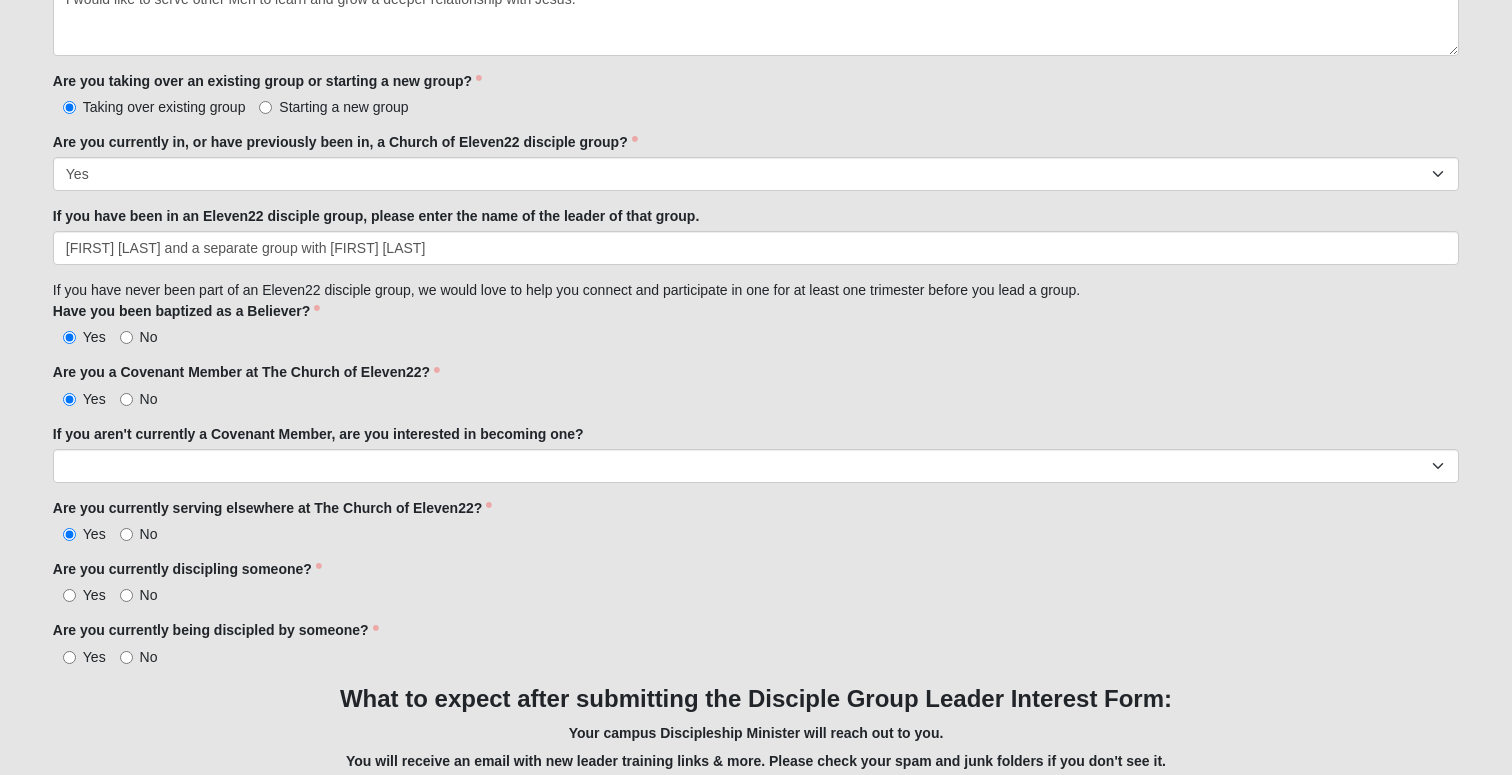 click on "Yes" at bounding box center (79, 595) 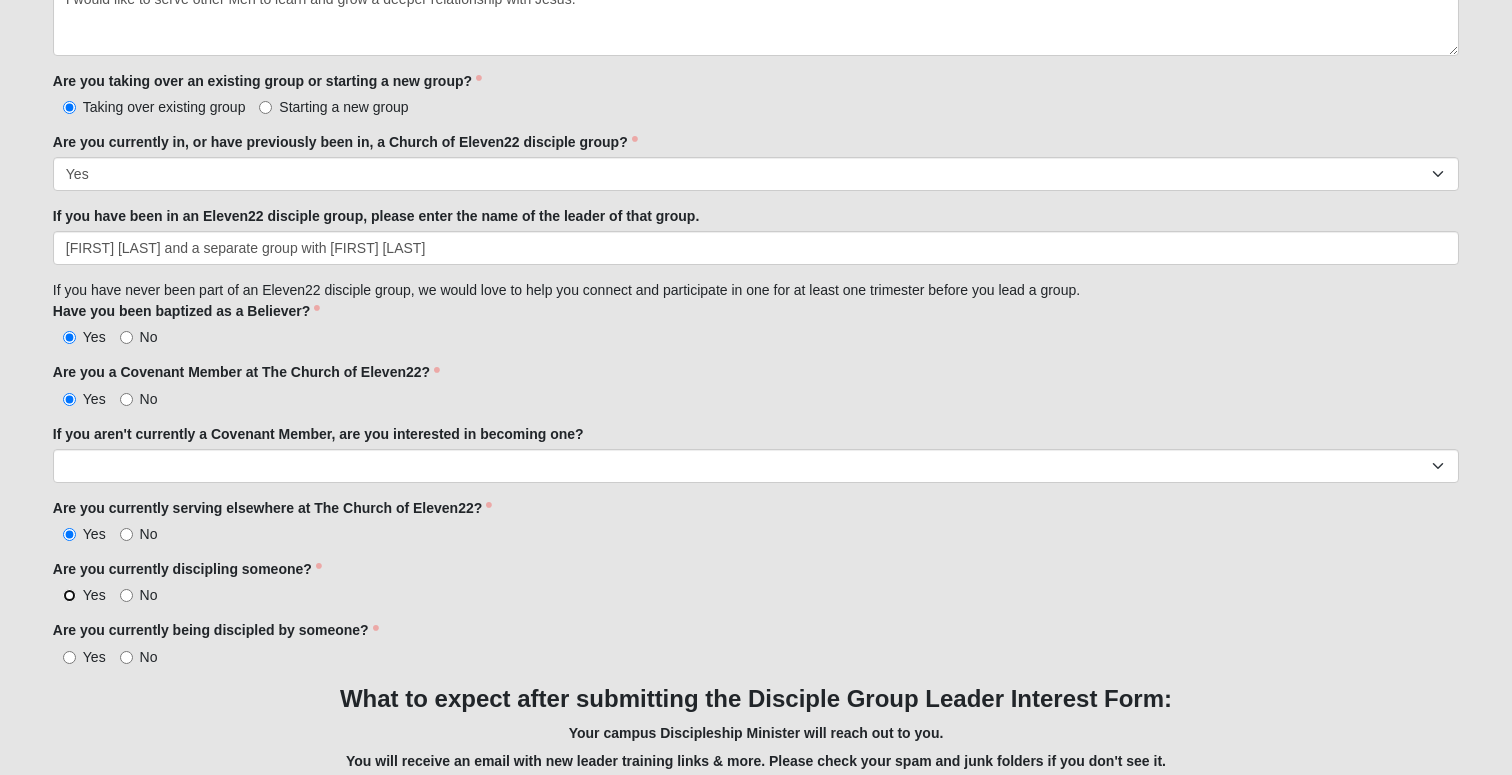 click on "Yes" at bounding box center [69, 595] 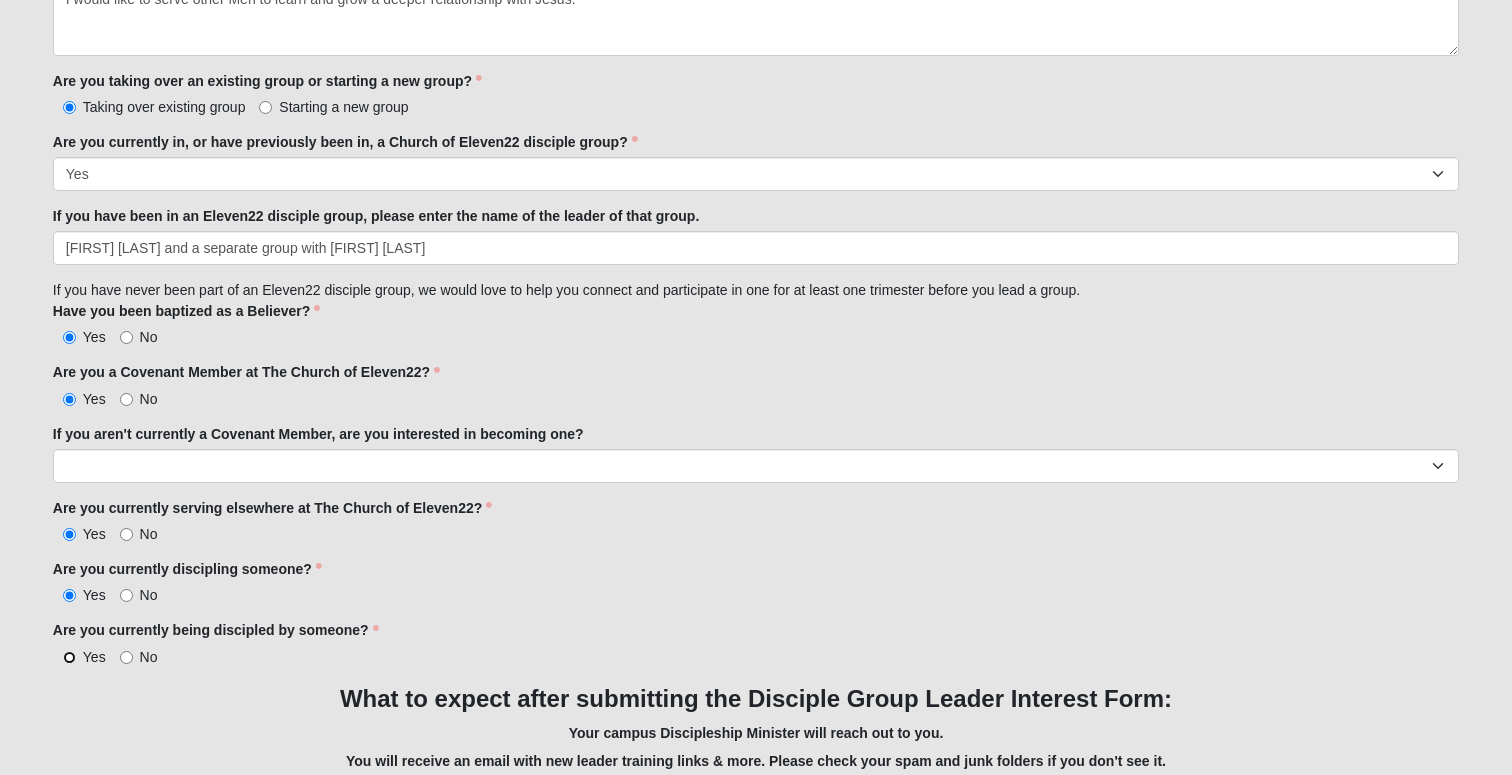 click on "Yes" at bounding box center (69, 657) 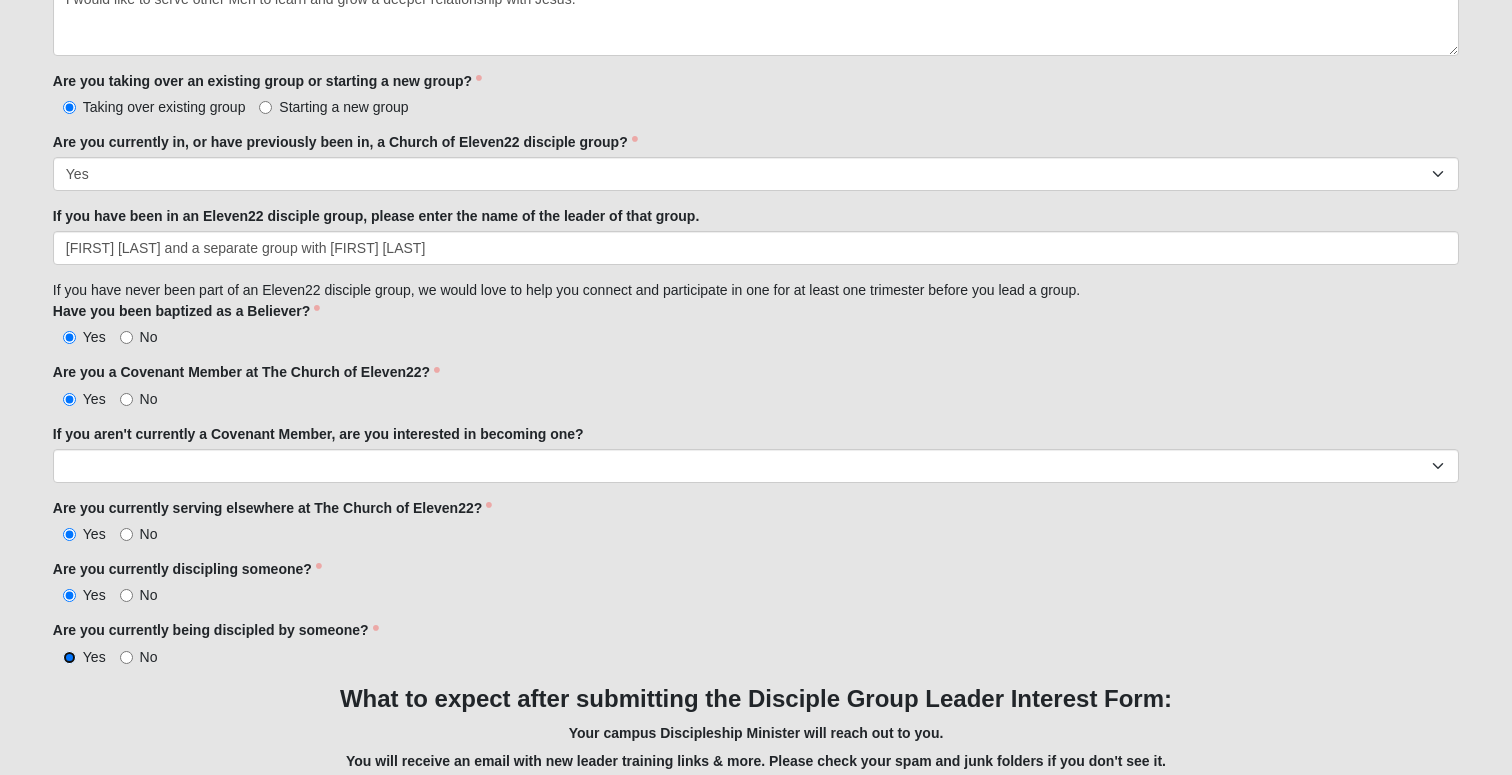 scroll, scrollTop: 1678, scrollLeft: 0, axis: vertical 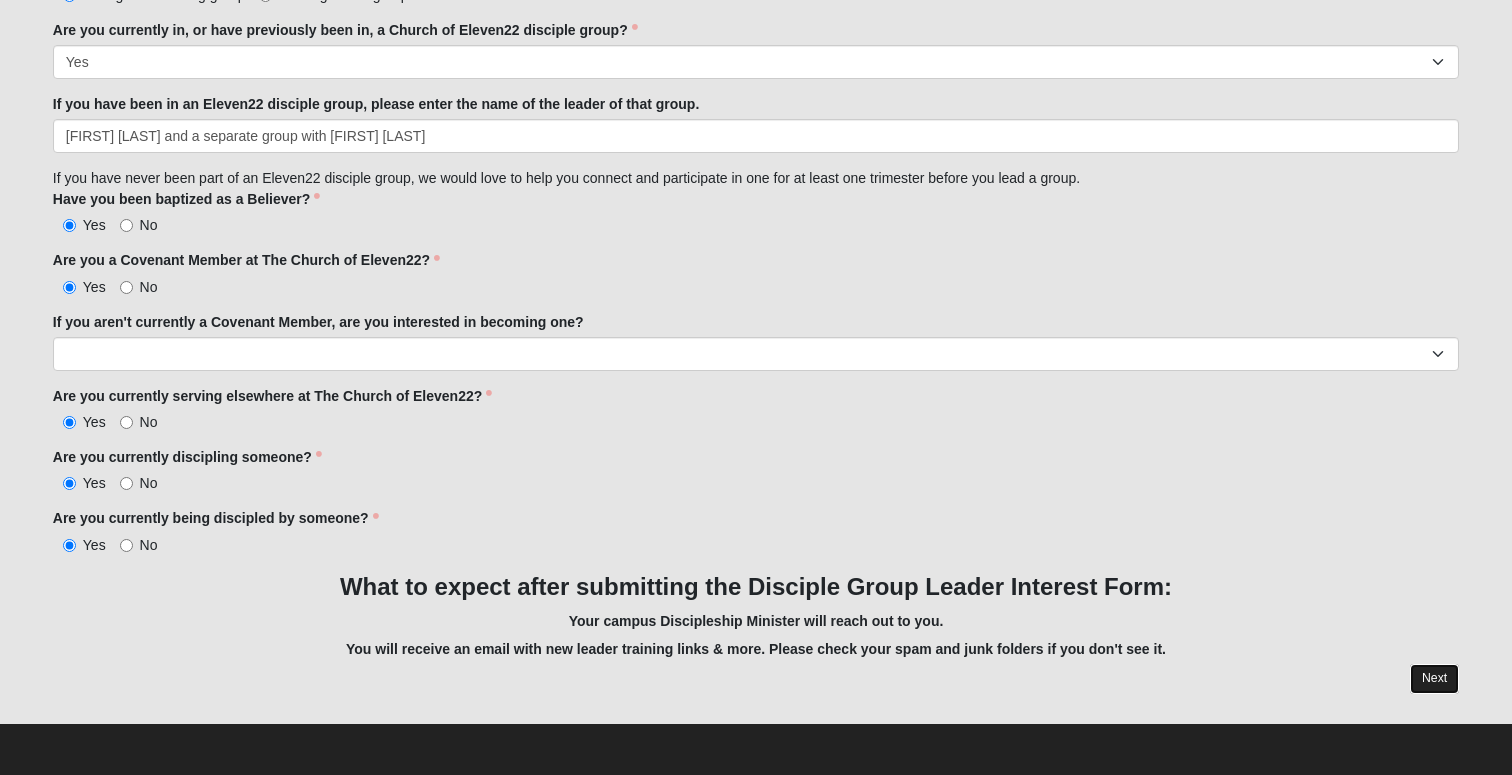 click on "Next" at bounding box center (1434, 678) 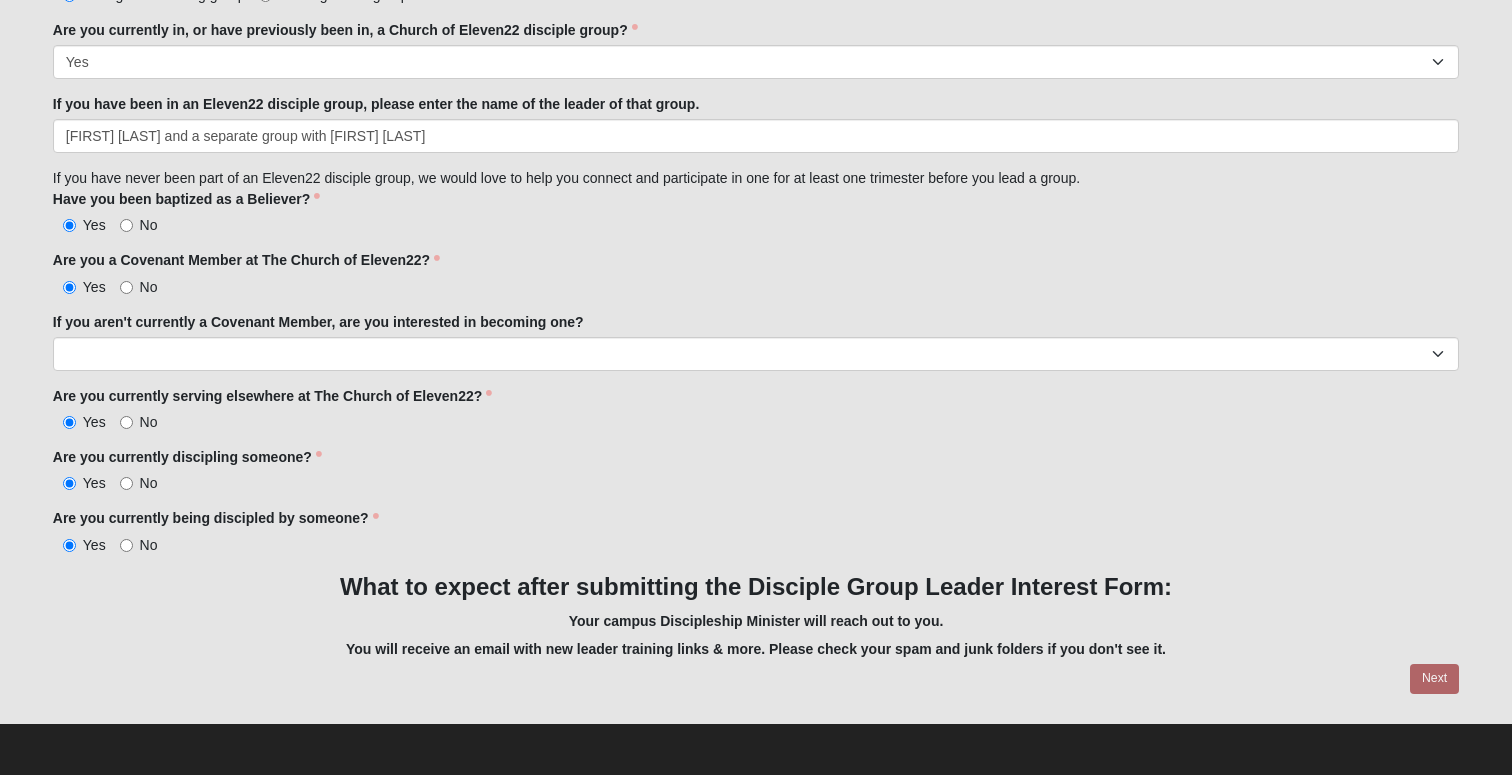 scroll, scrollTop: 0, scrollLeft: 0, axis: both 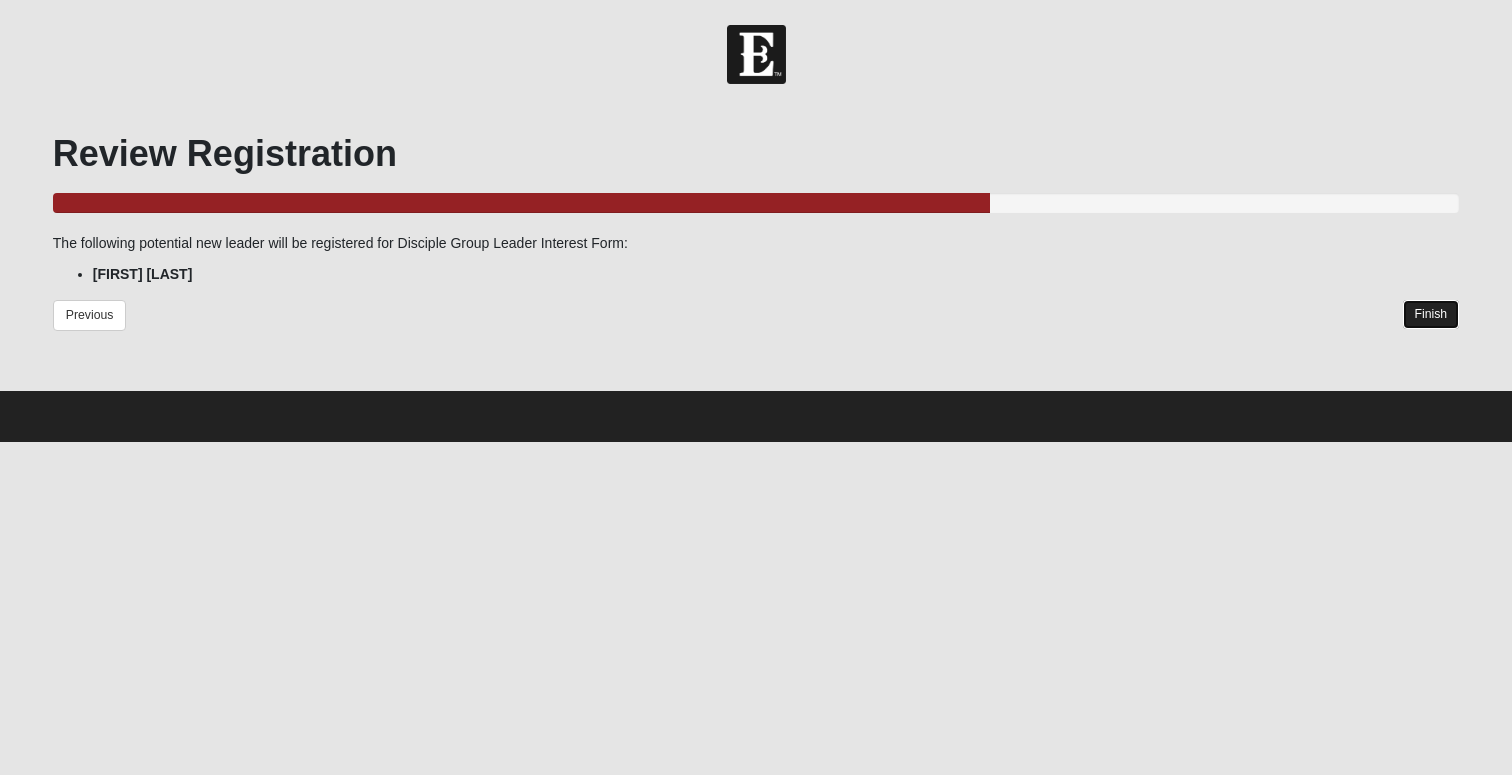 click on "Finish" at bounding box center [1431, 314] 